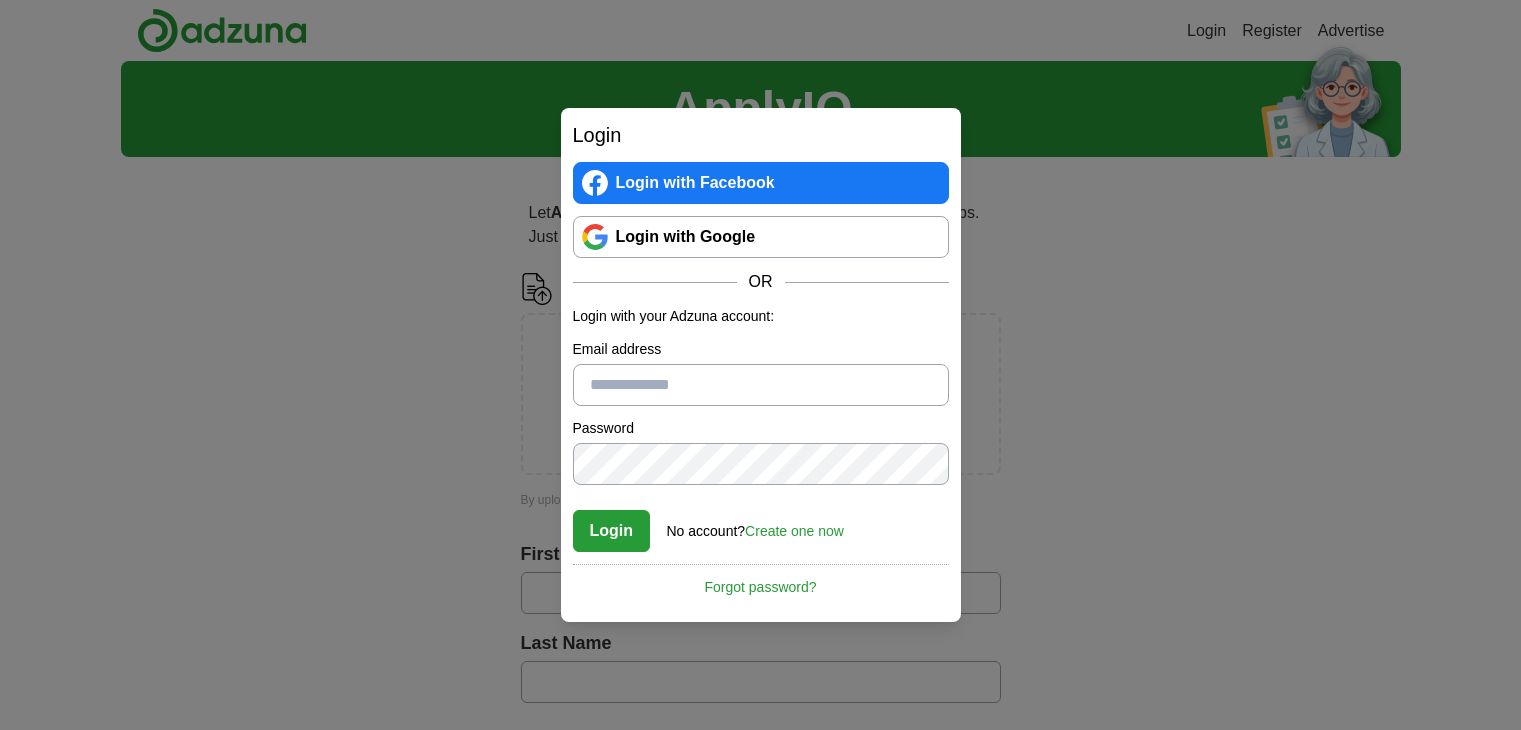 scroll, scrollTop: 0, scrollLeft: 0, axis: both 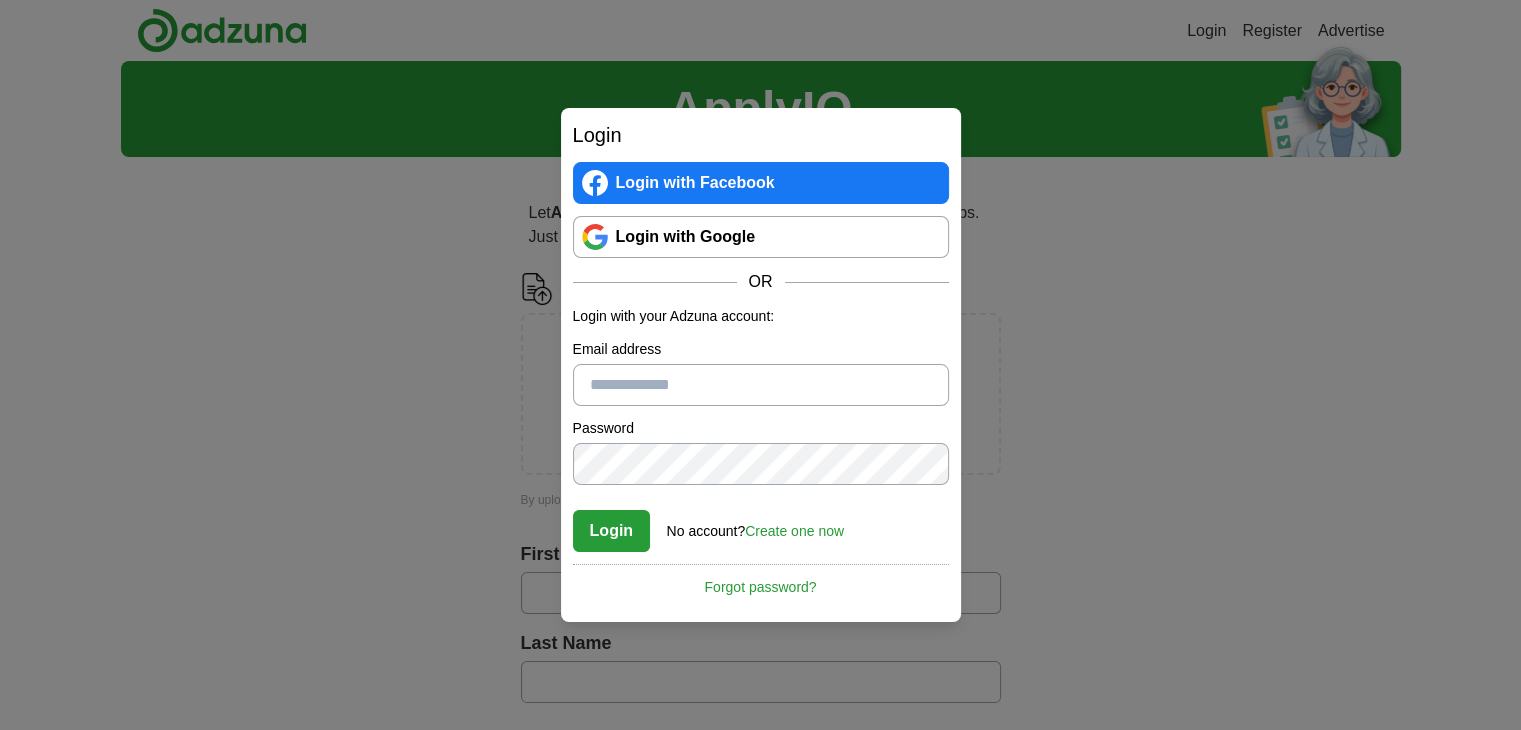 type on "**********" 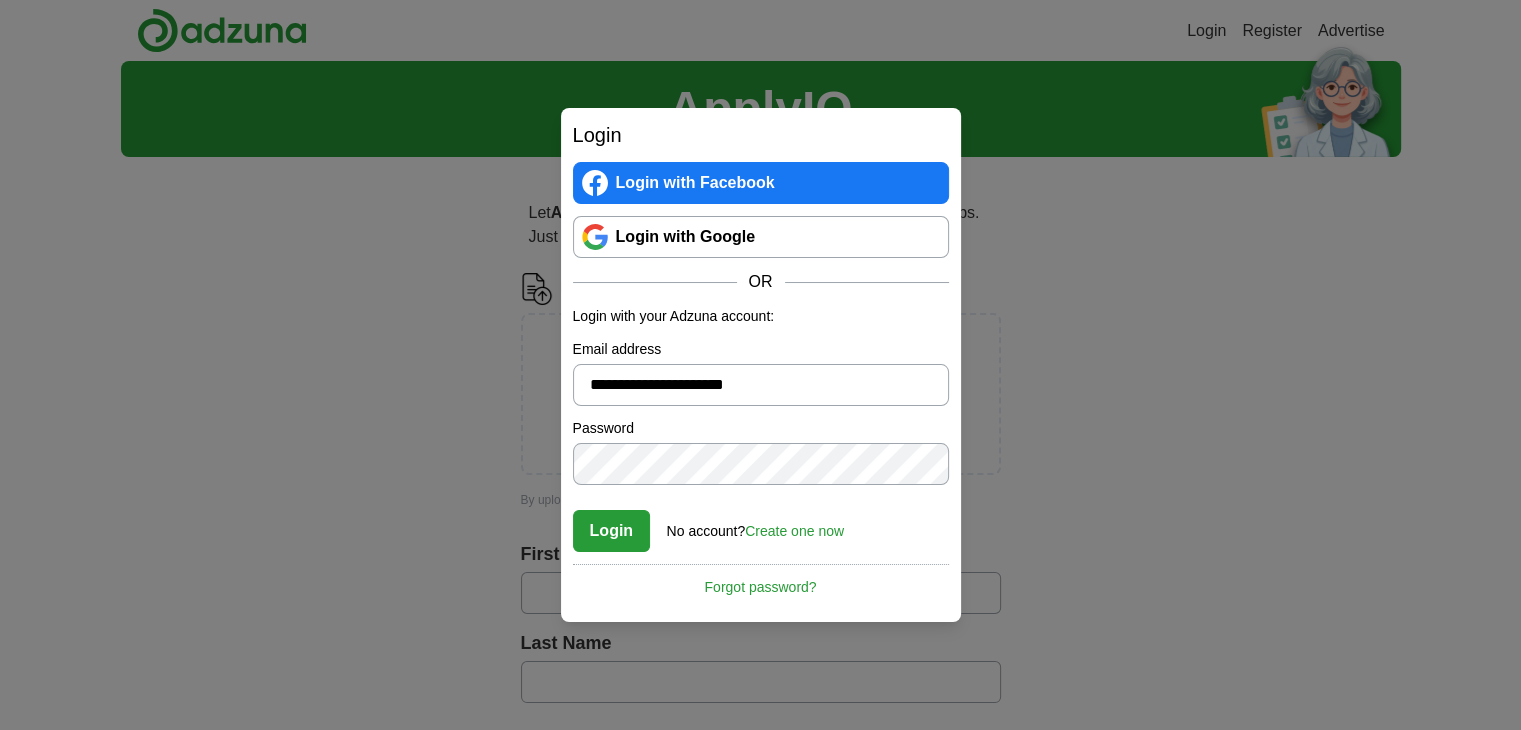 click on "Login" at bounding box center [612, 531] 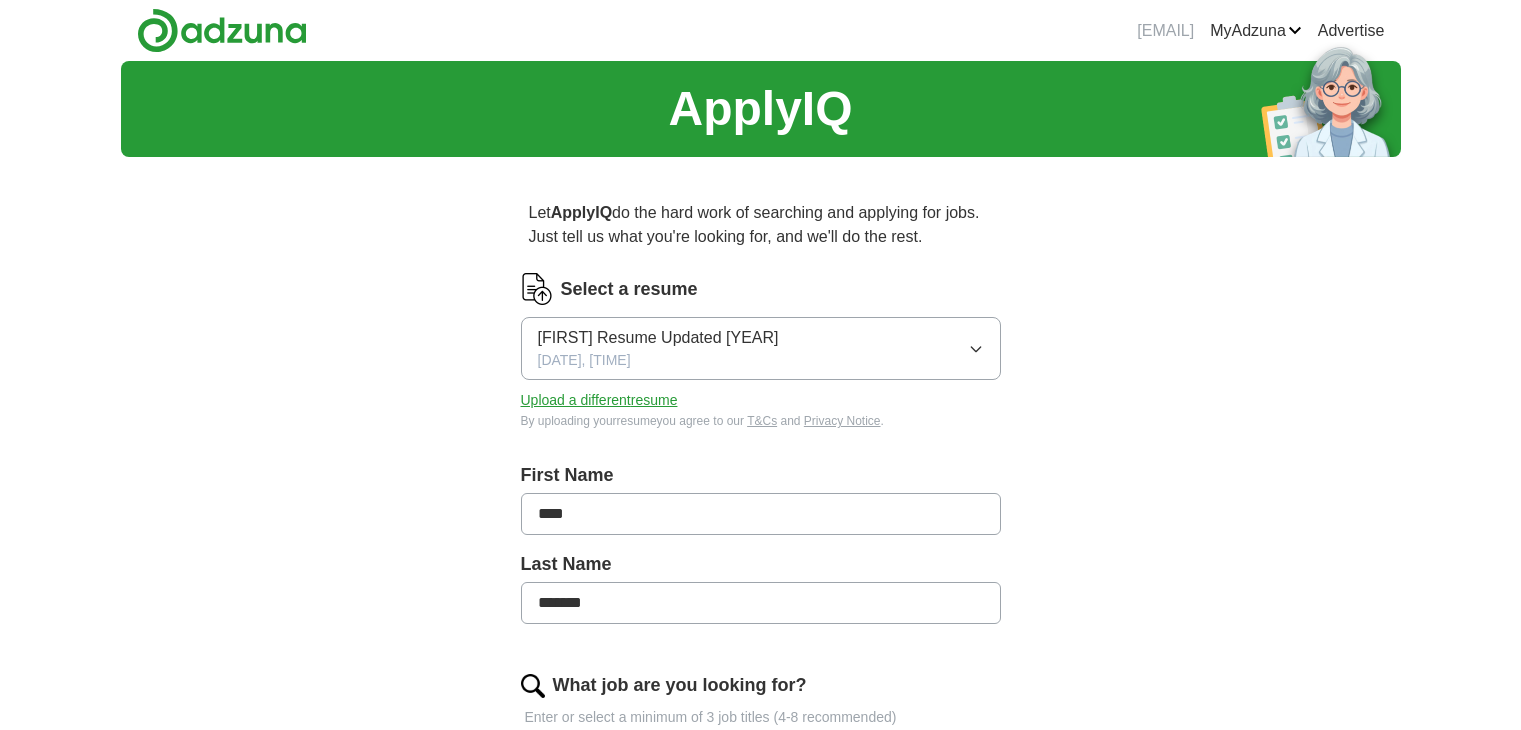 scroll, scrollTop: 0, scrollLeft: 0, axis: both 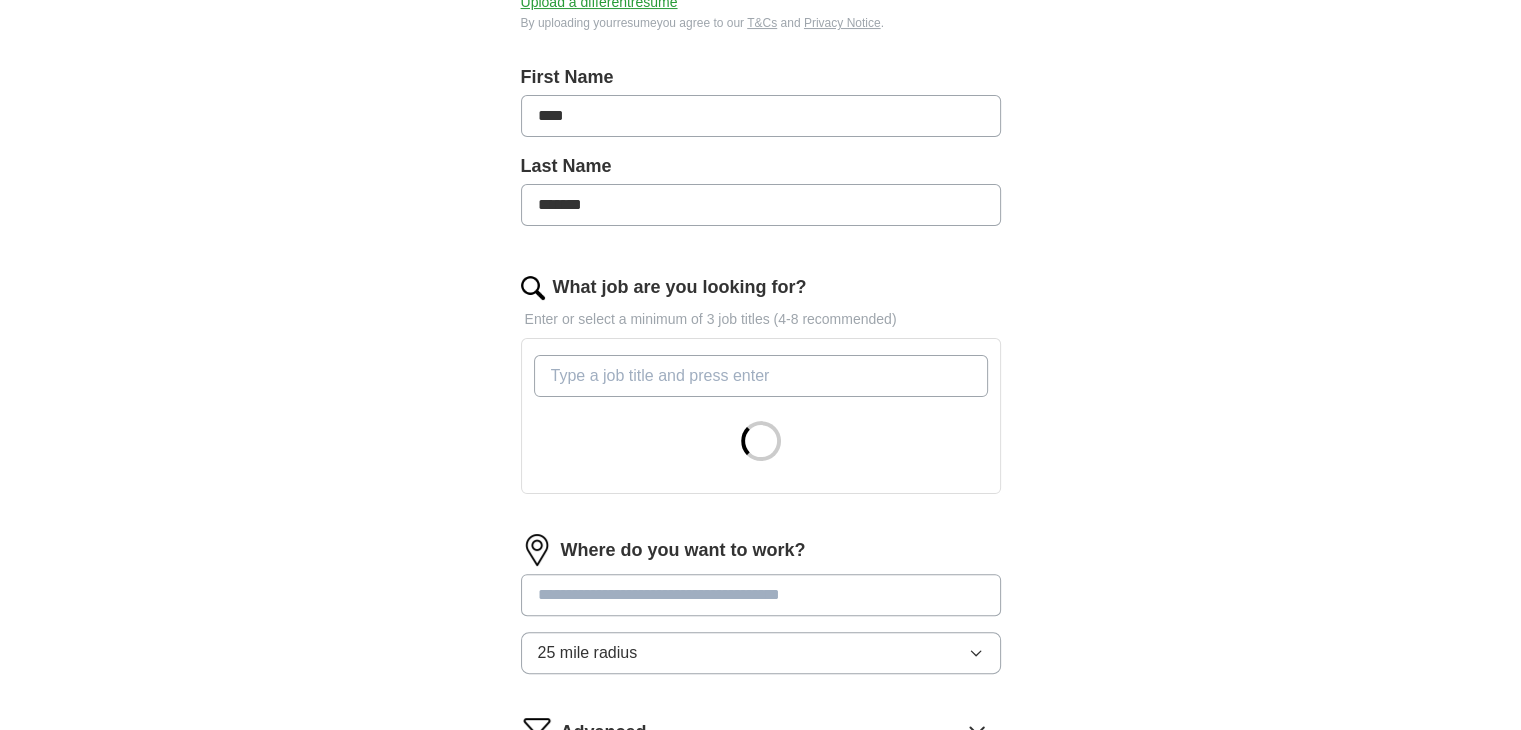click on "What job are you looking for?" at bounding box center [761, 376] 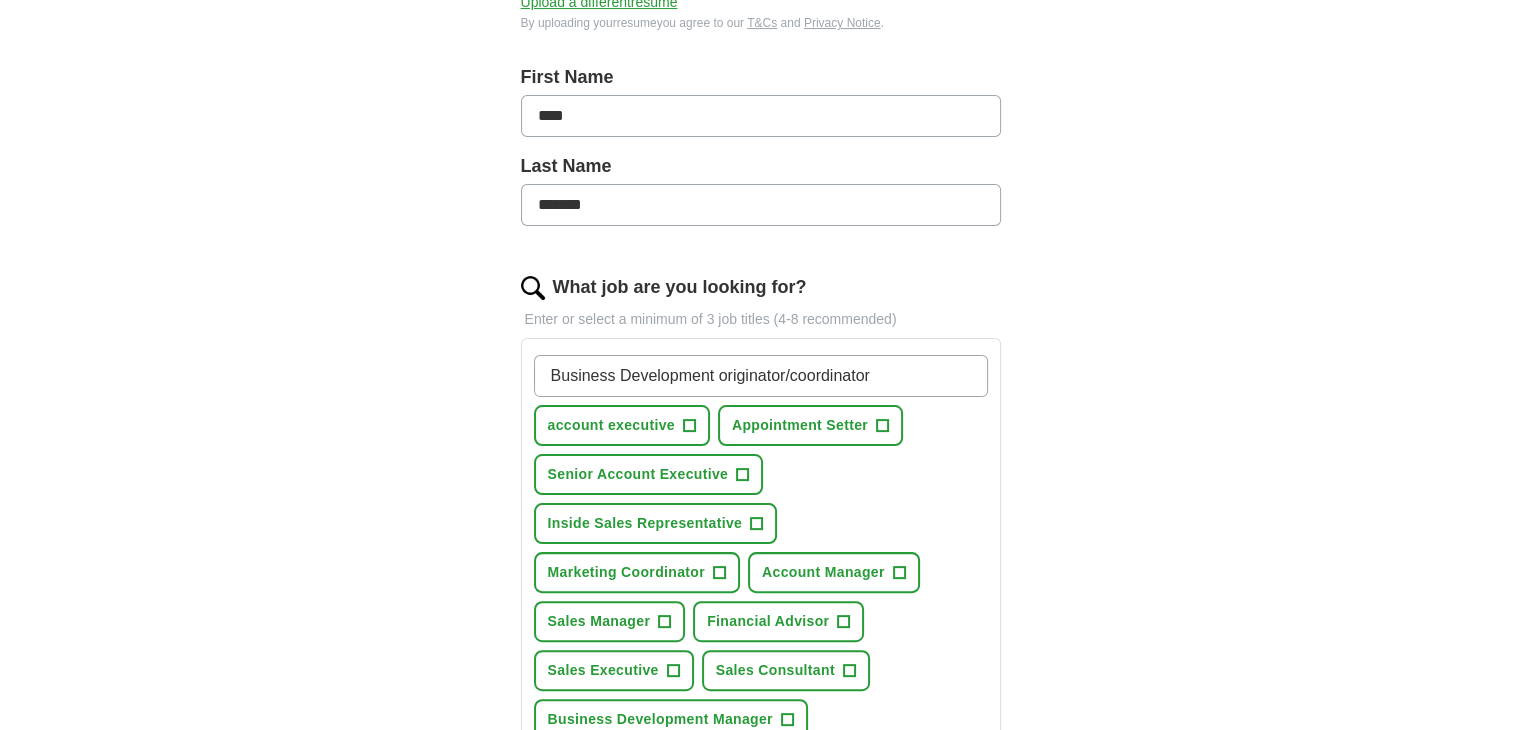 type on "Business Development originator/coordinator" 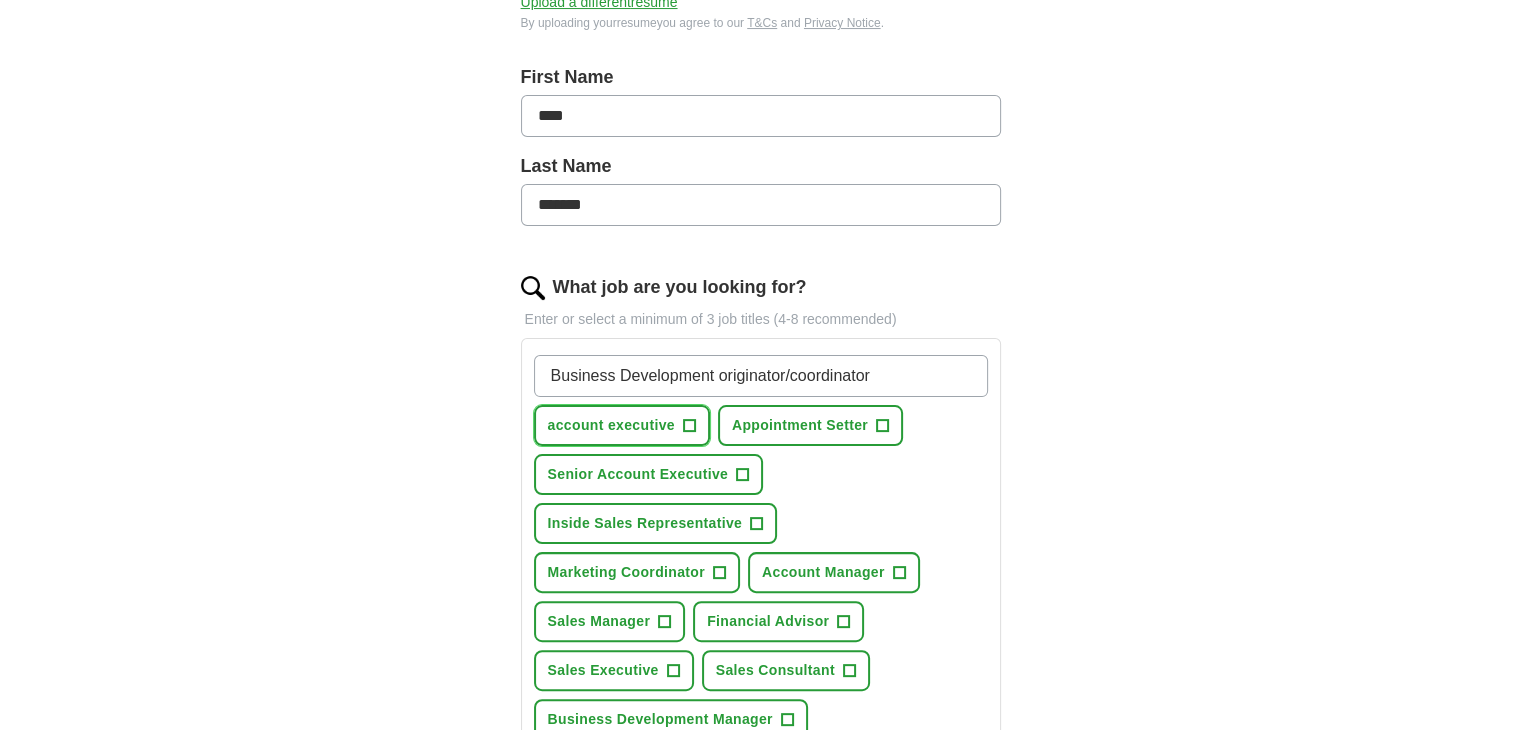 click on "+" at bounding box center [689, 426] 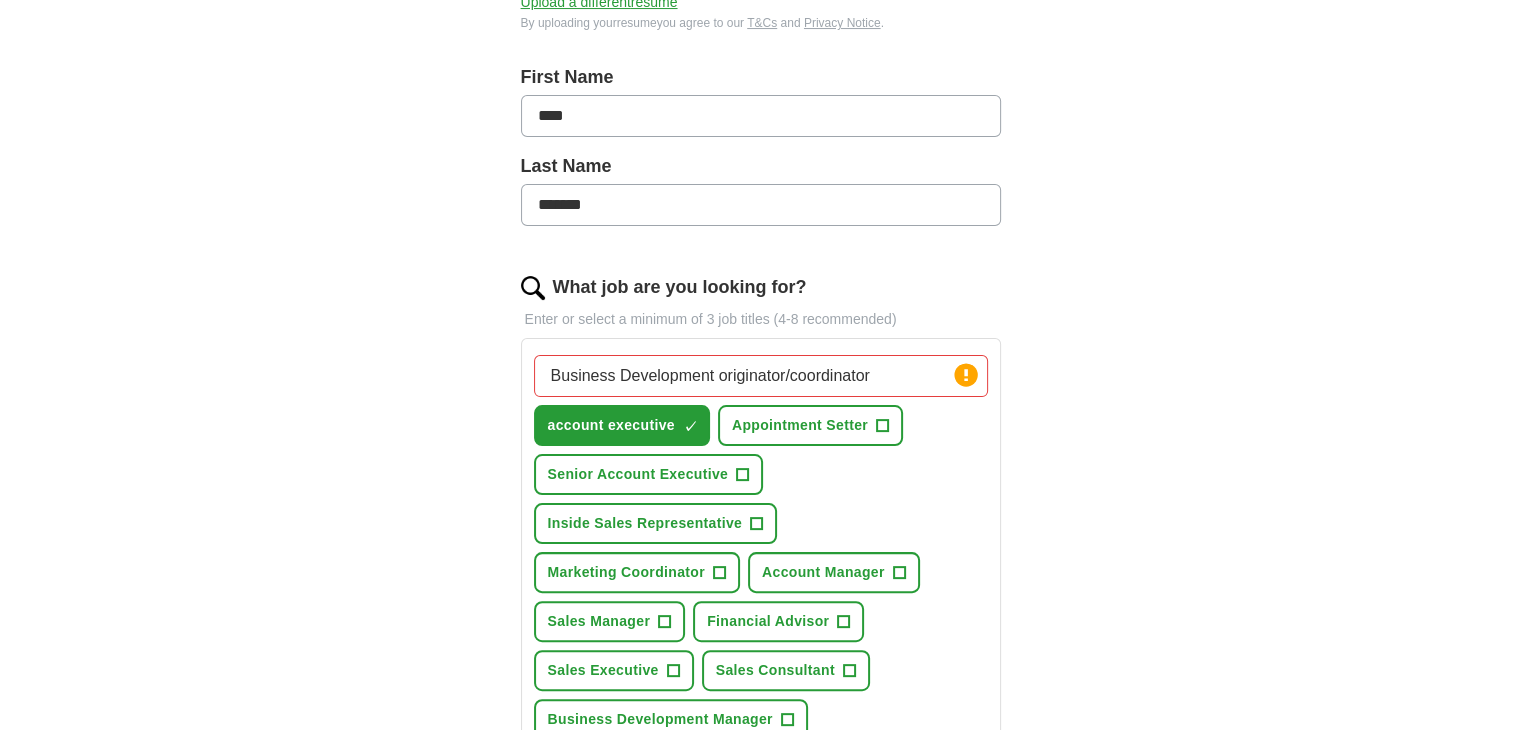 click on "Appointment Setter +" at bounding box center (810, 425) 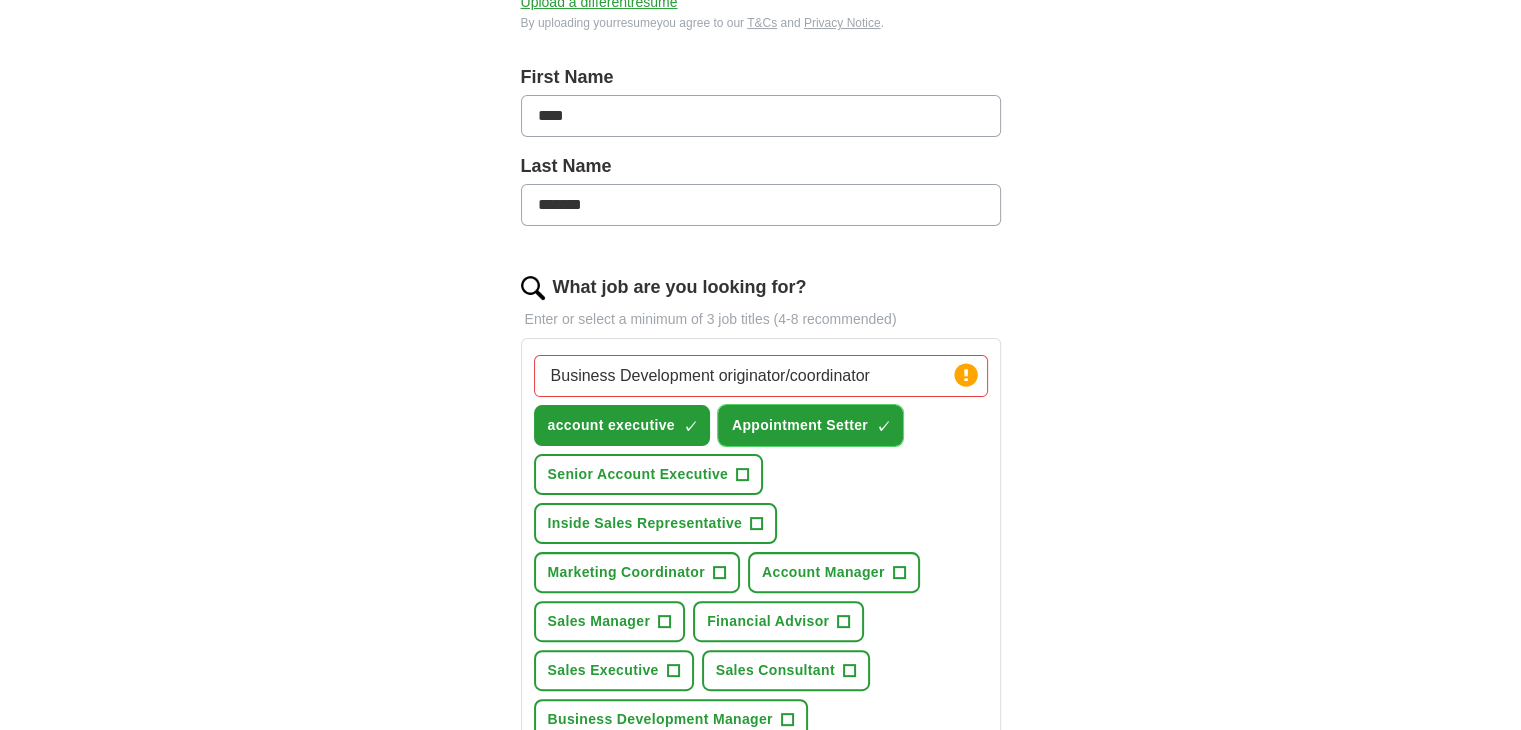 click on "Senior Account Executive +" at bounding box center [649, 474] 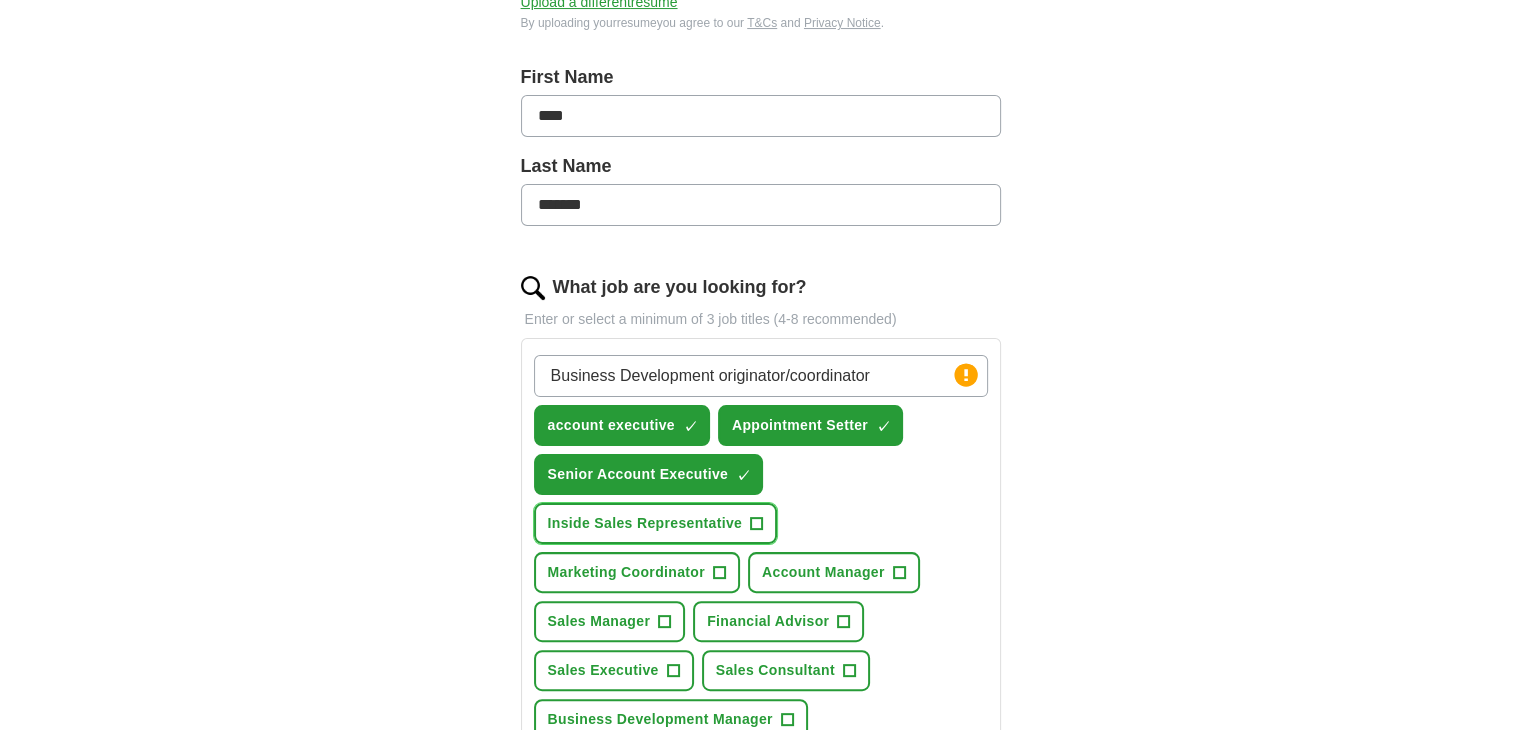 click on "Inside Sales Representative +" at bounding box center (656, 523) 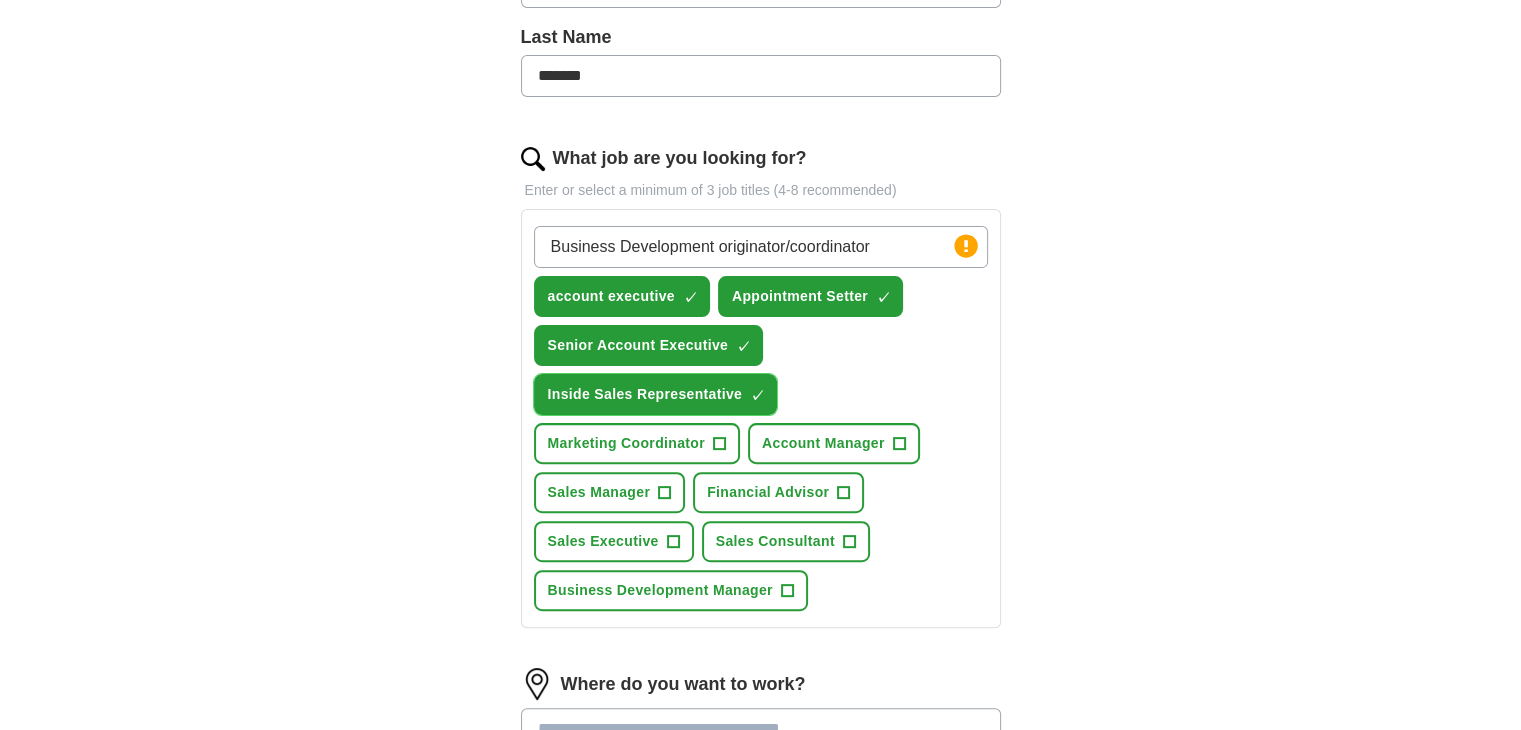 scroll, scrollTop: 532, scrollLeft: 0, axis: vertical 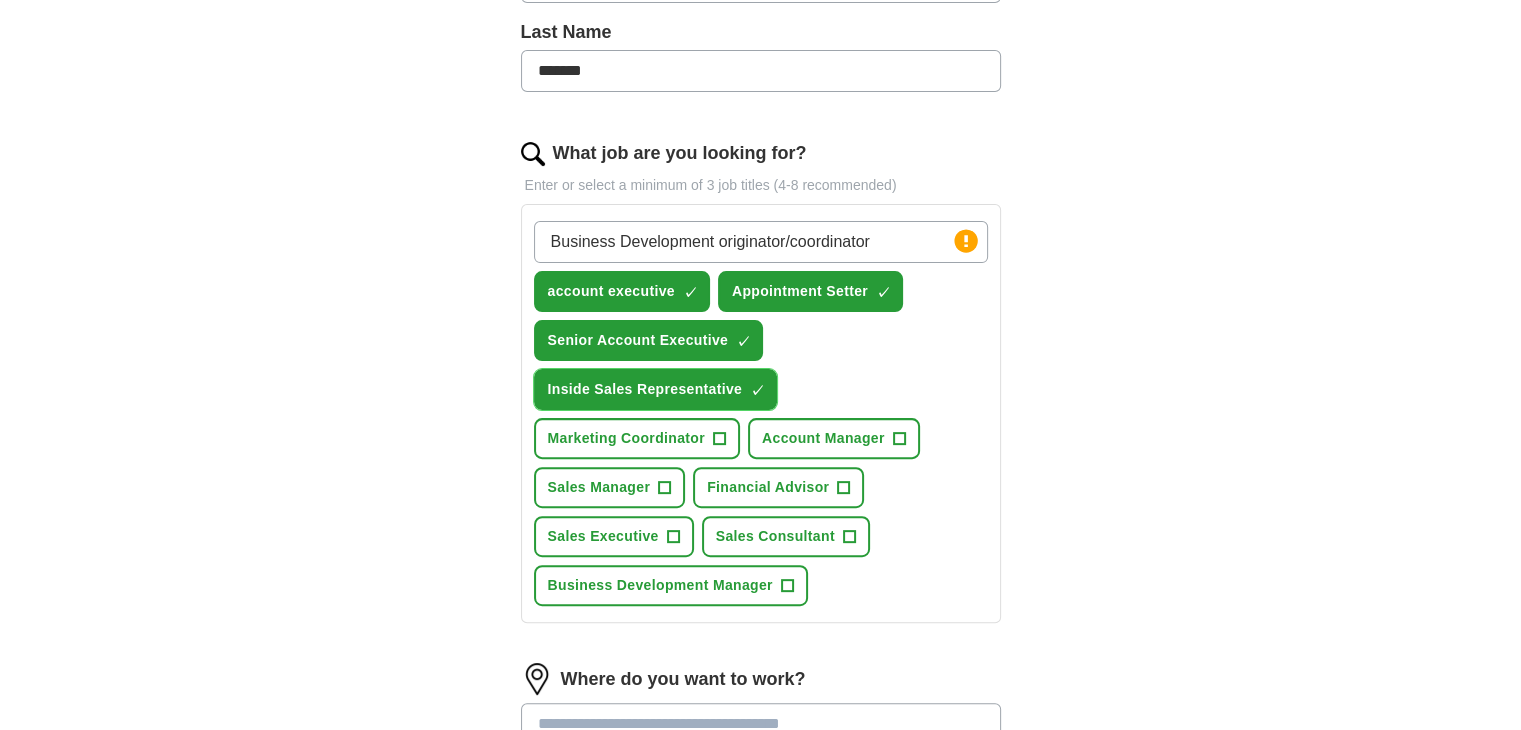 click on "Account Manager +" at bounding box center (834, 438) 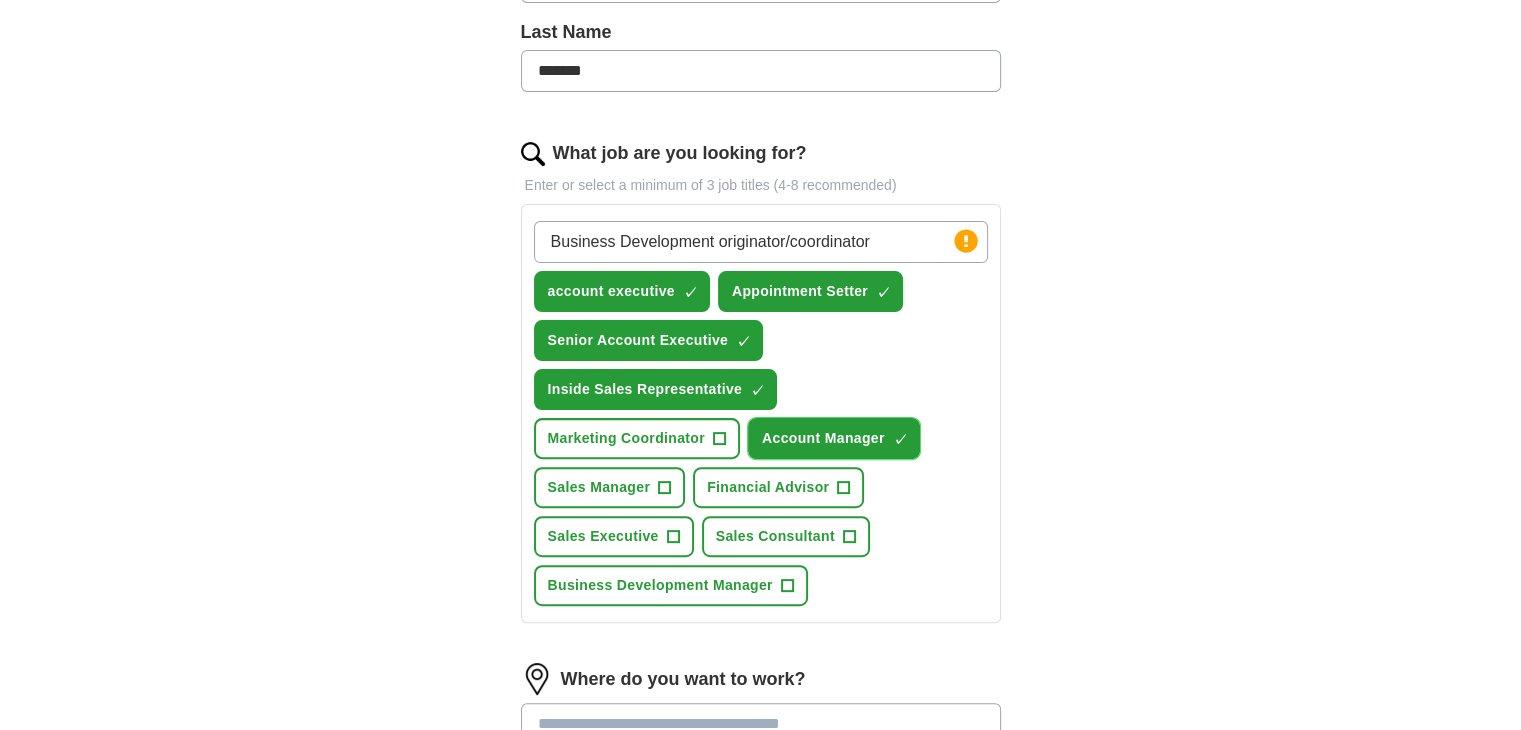 click on "Sales Manager +" at bounding box center (610, 487) 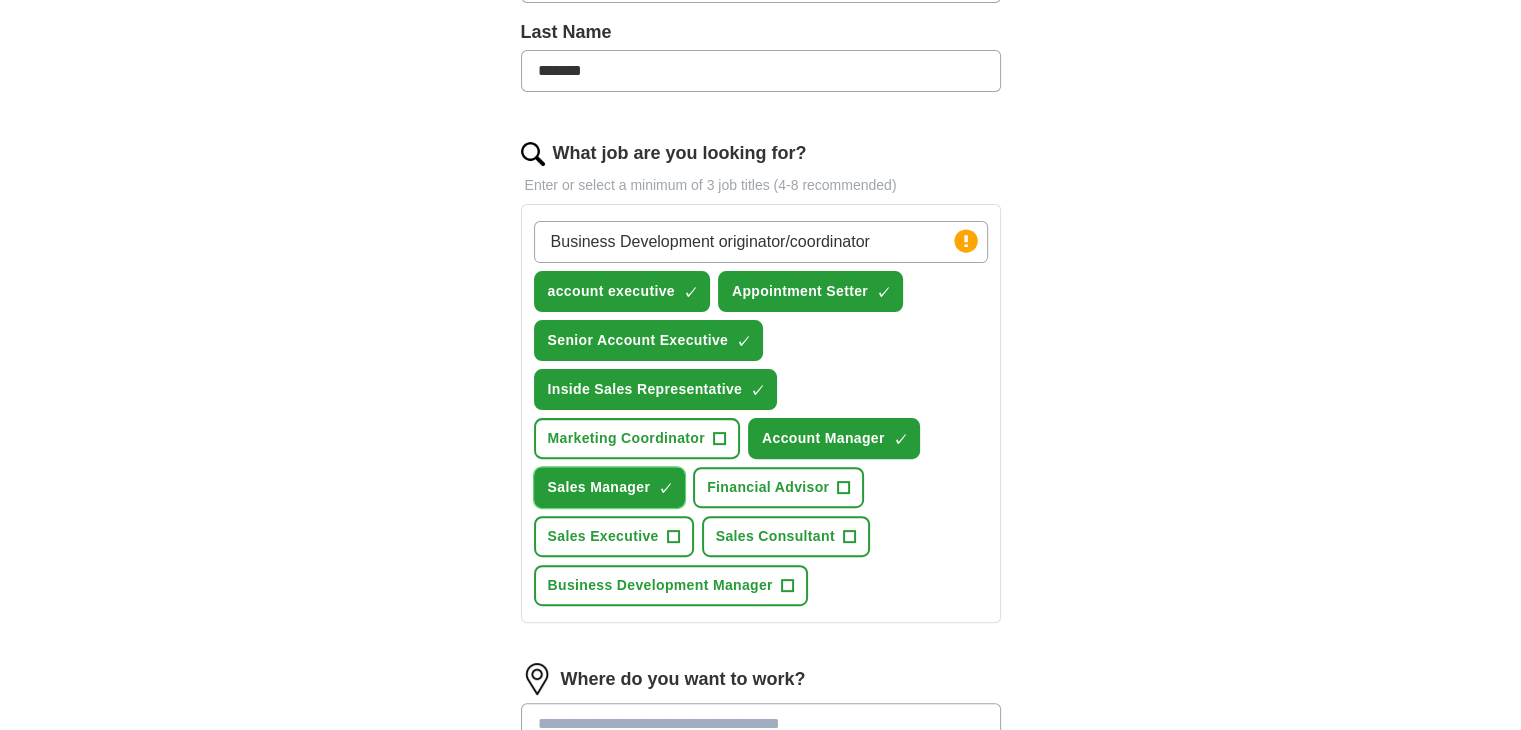 click on "Sales Consultant +" at bounding box center [786, 536] 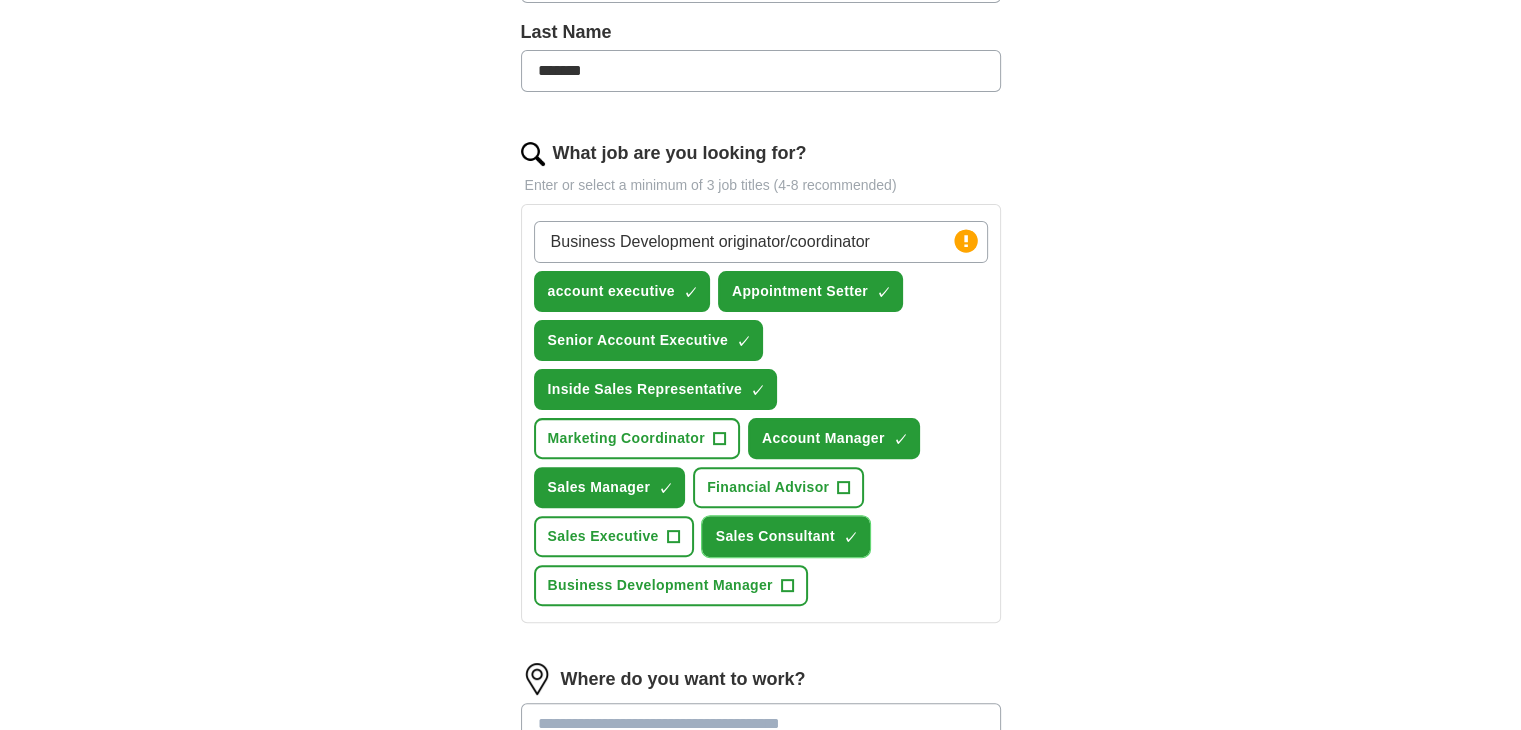 click on "Sales Executive +" at bounding box center (614, 536) 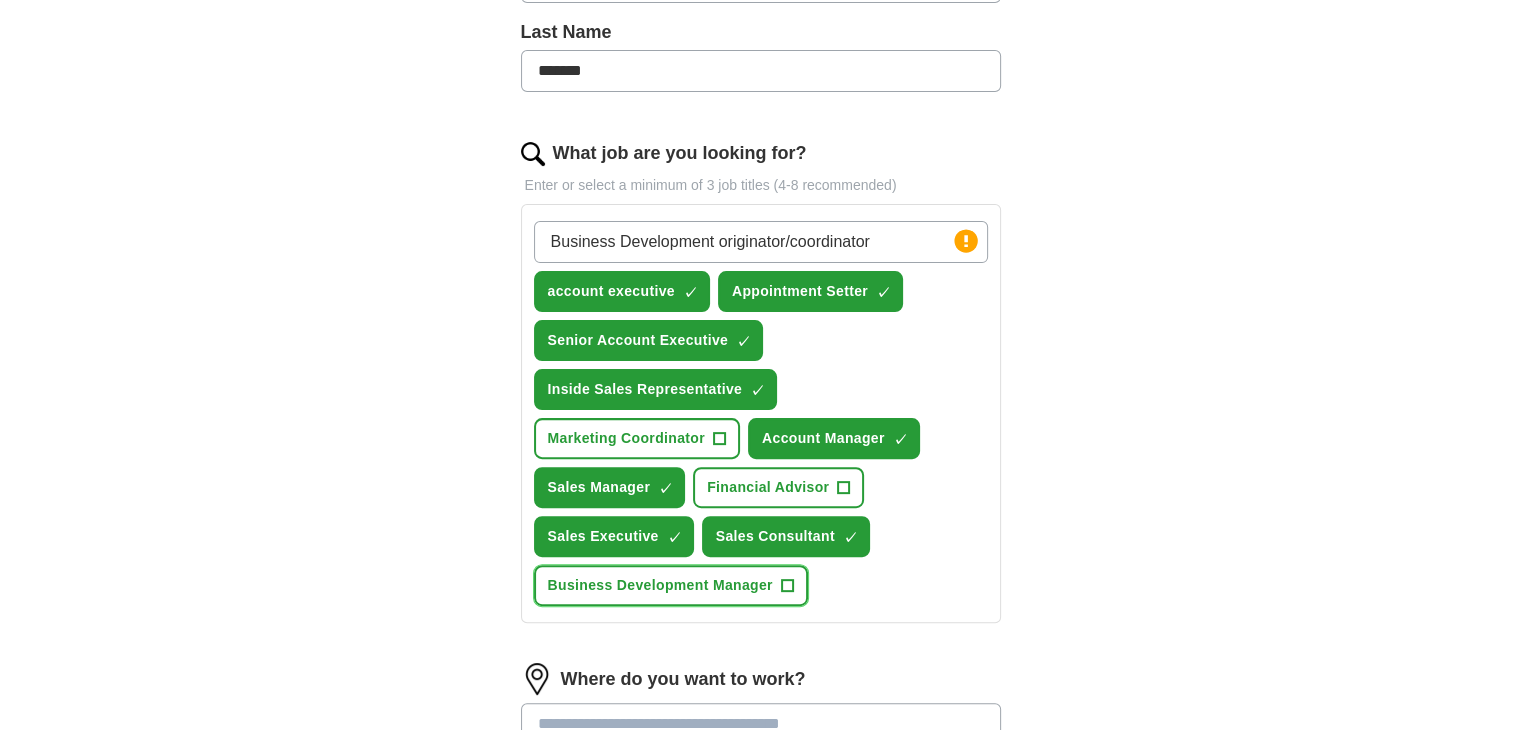 click on "Business Development Manager" at bounding box center (660, 585) 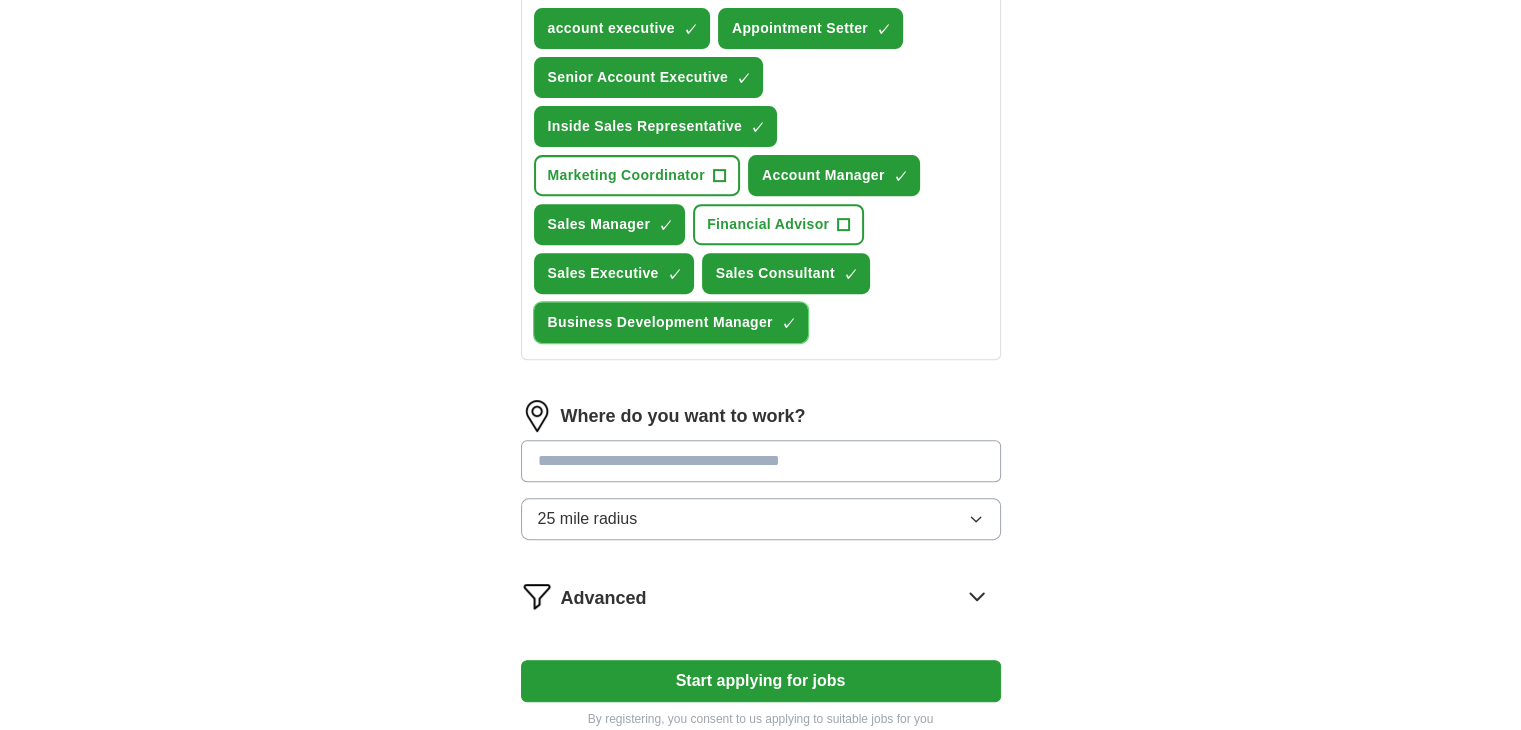 scroll, scrollTop: 824, scrollLeft: 0, axis: vertical 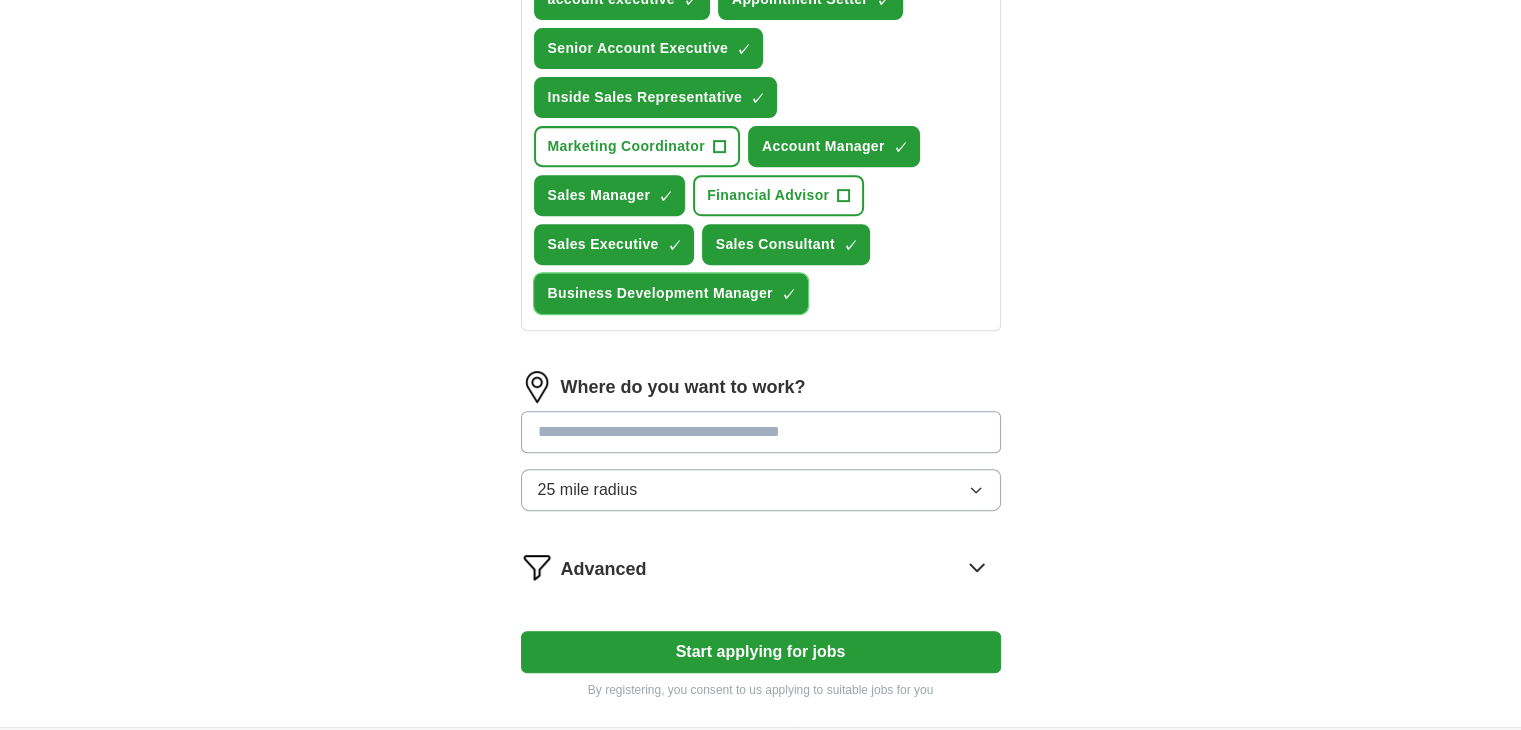 click at bounding box center (761, 432) 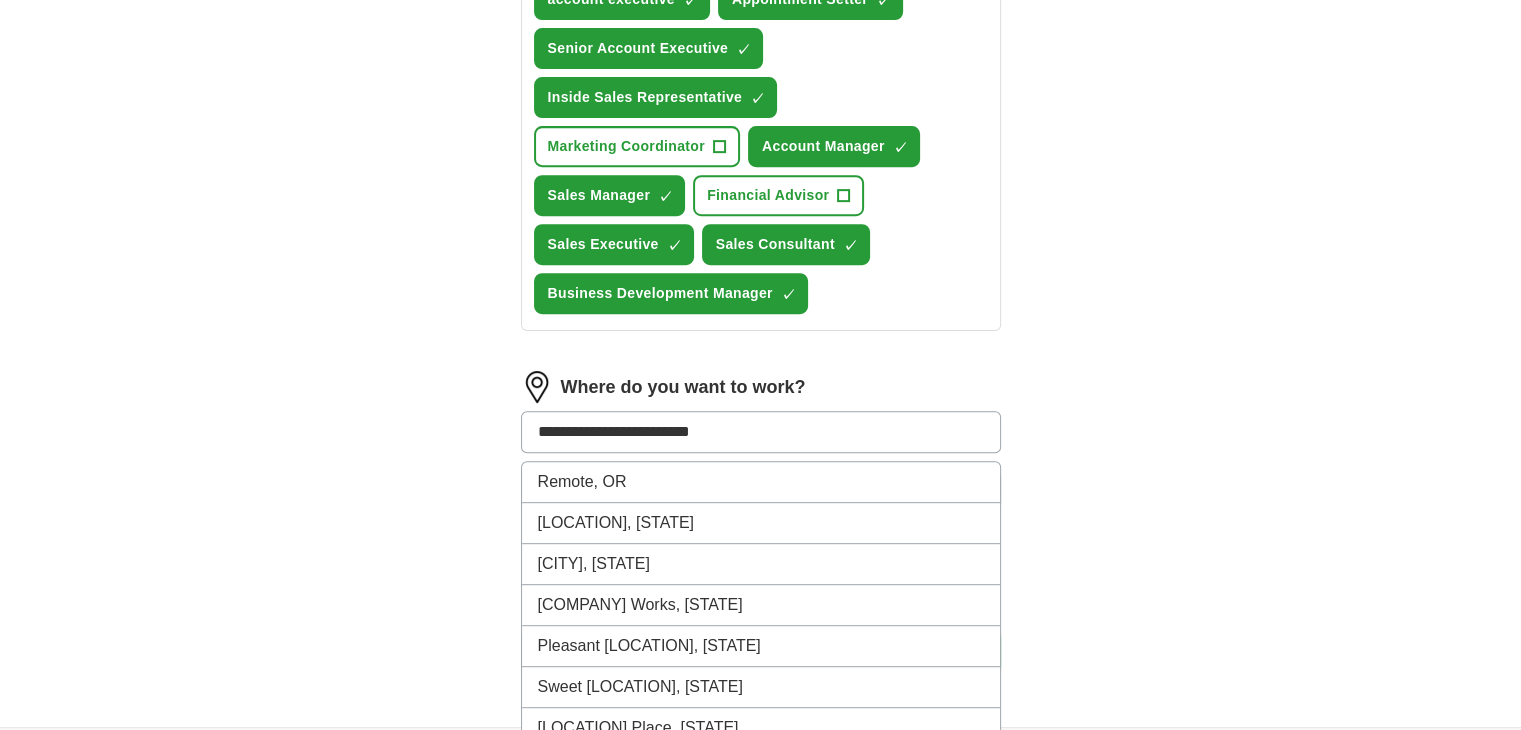 type on "**********" 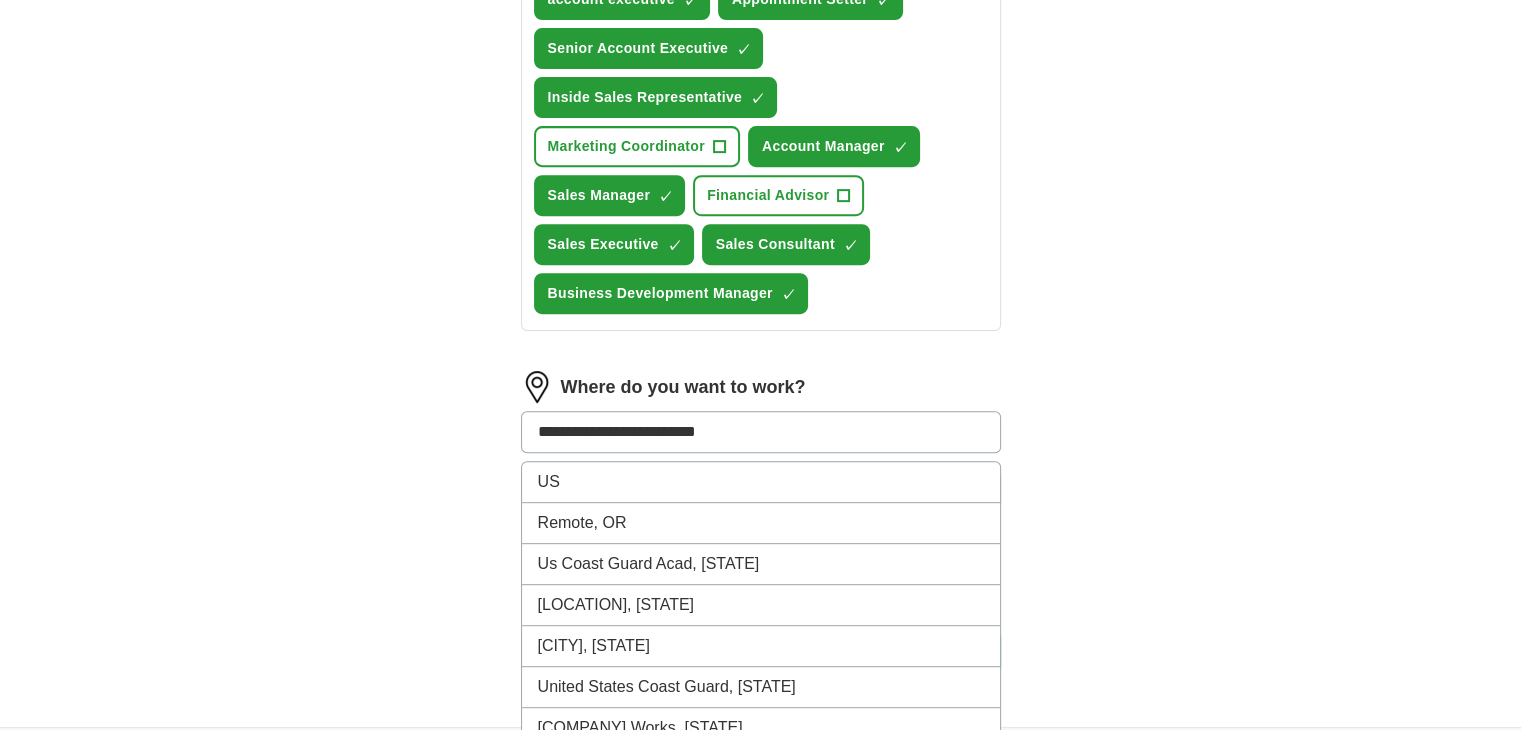 click on "US" at bounding box center [761, 482] 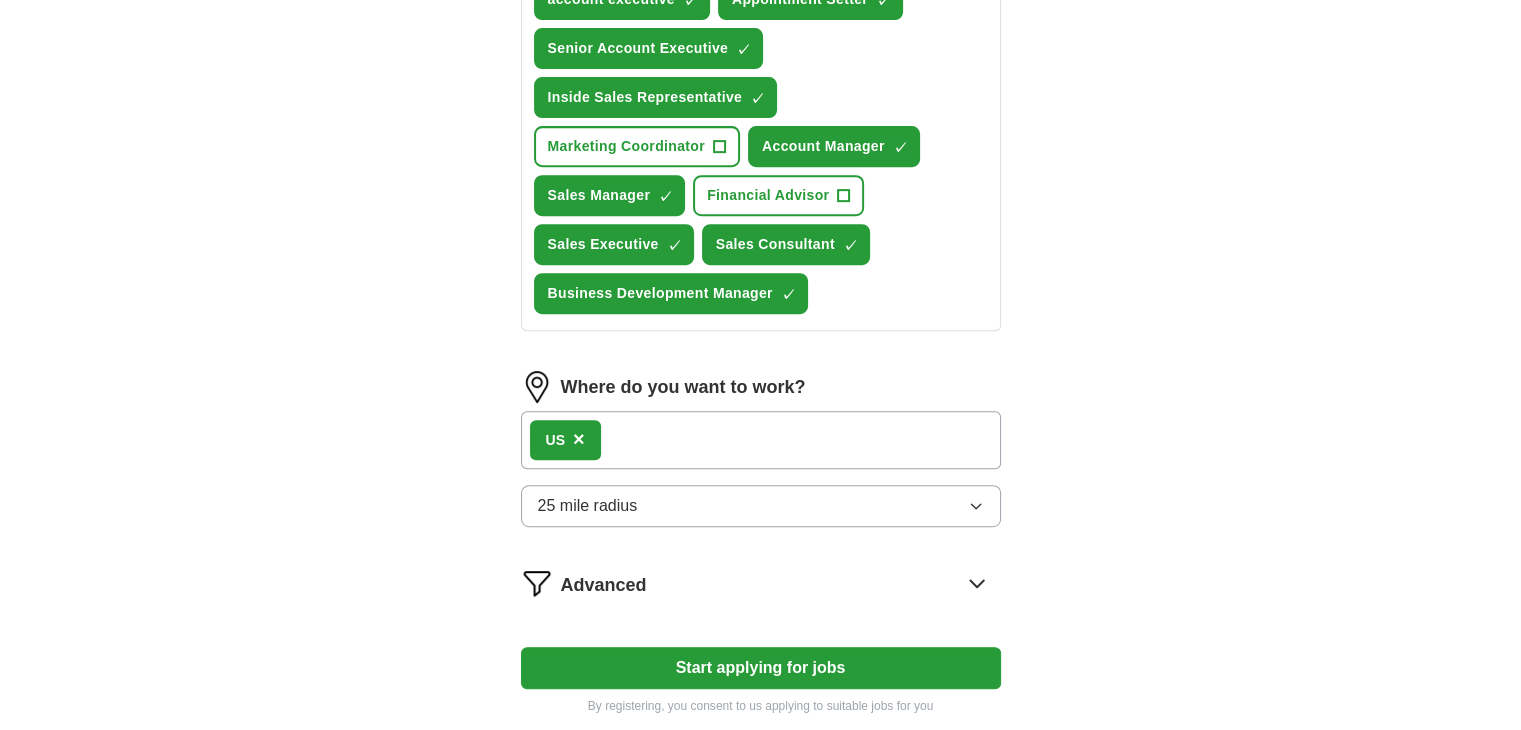 click 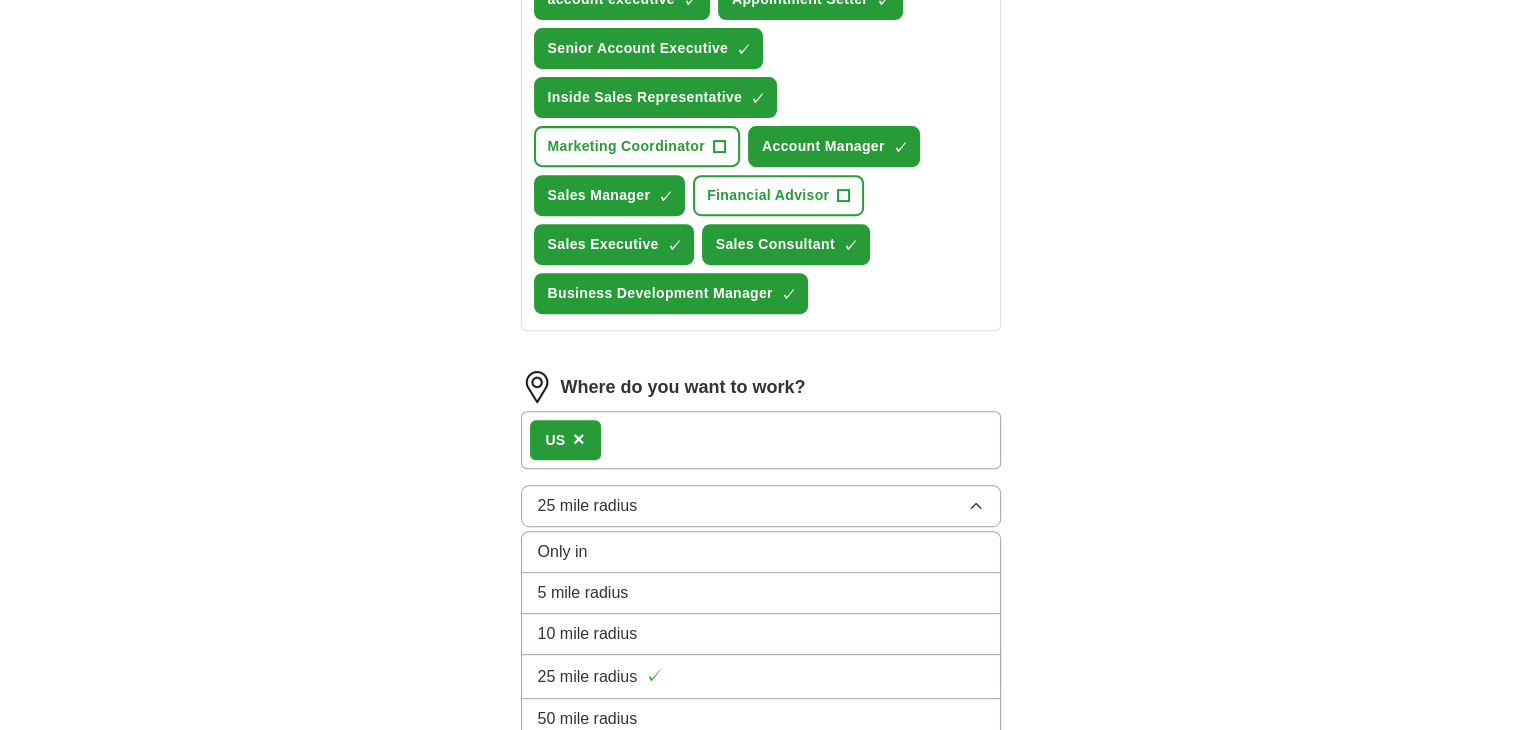 click on "Only in" at bounding box center [761, 552] 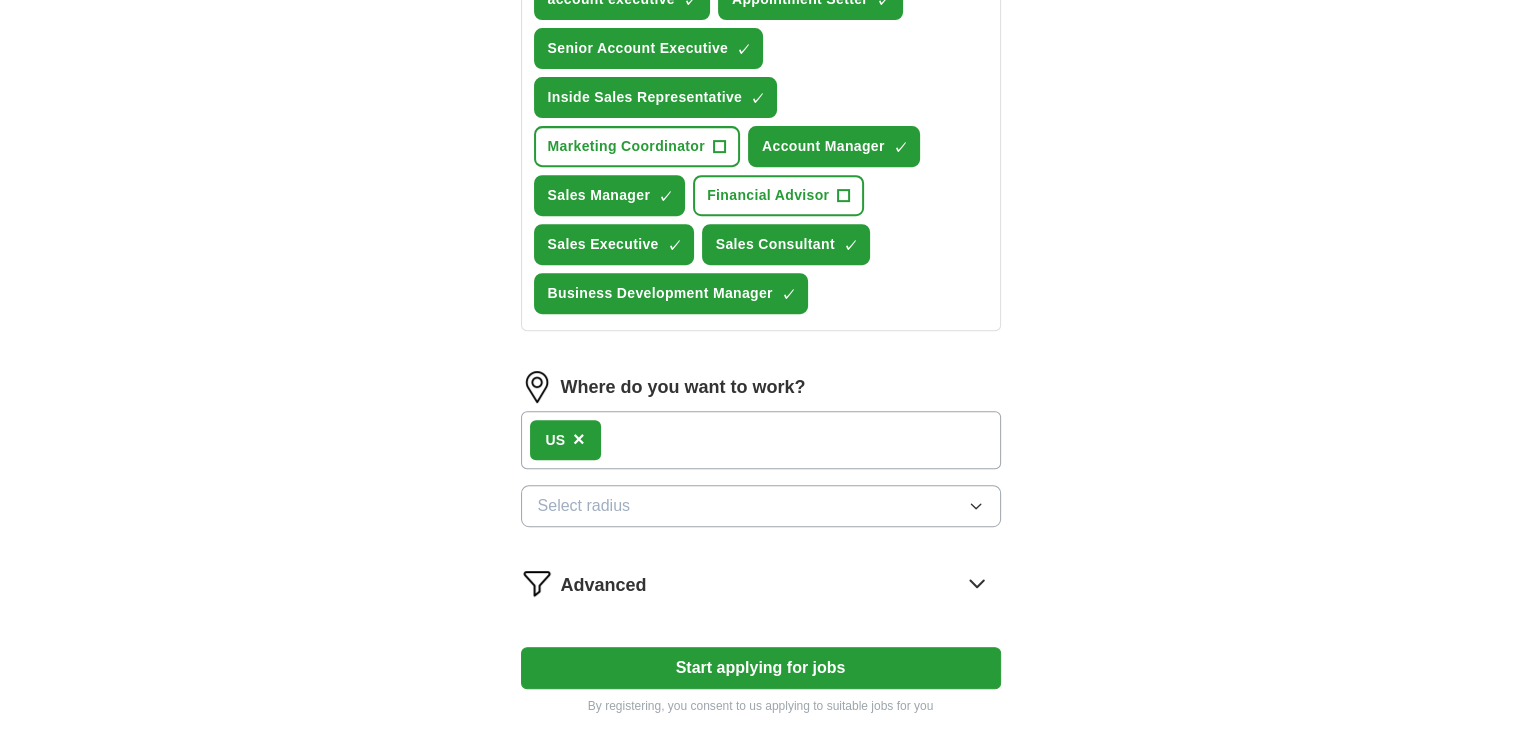 click on "Select radius" at bounding box center [761, 506] 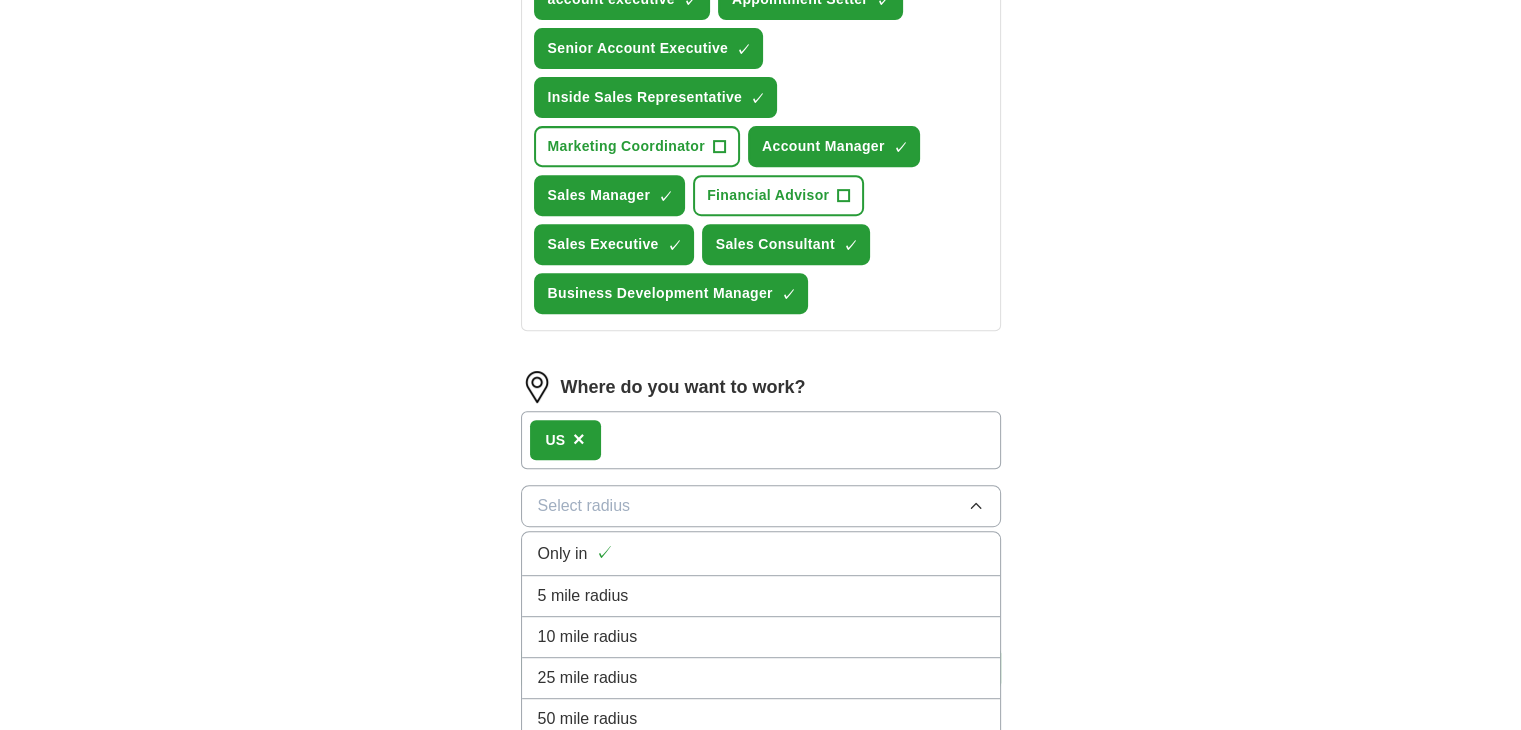 click on "5 mile radius" at bounding box center [761, 596] 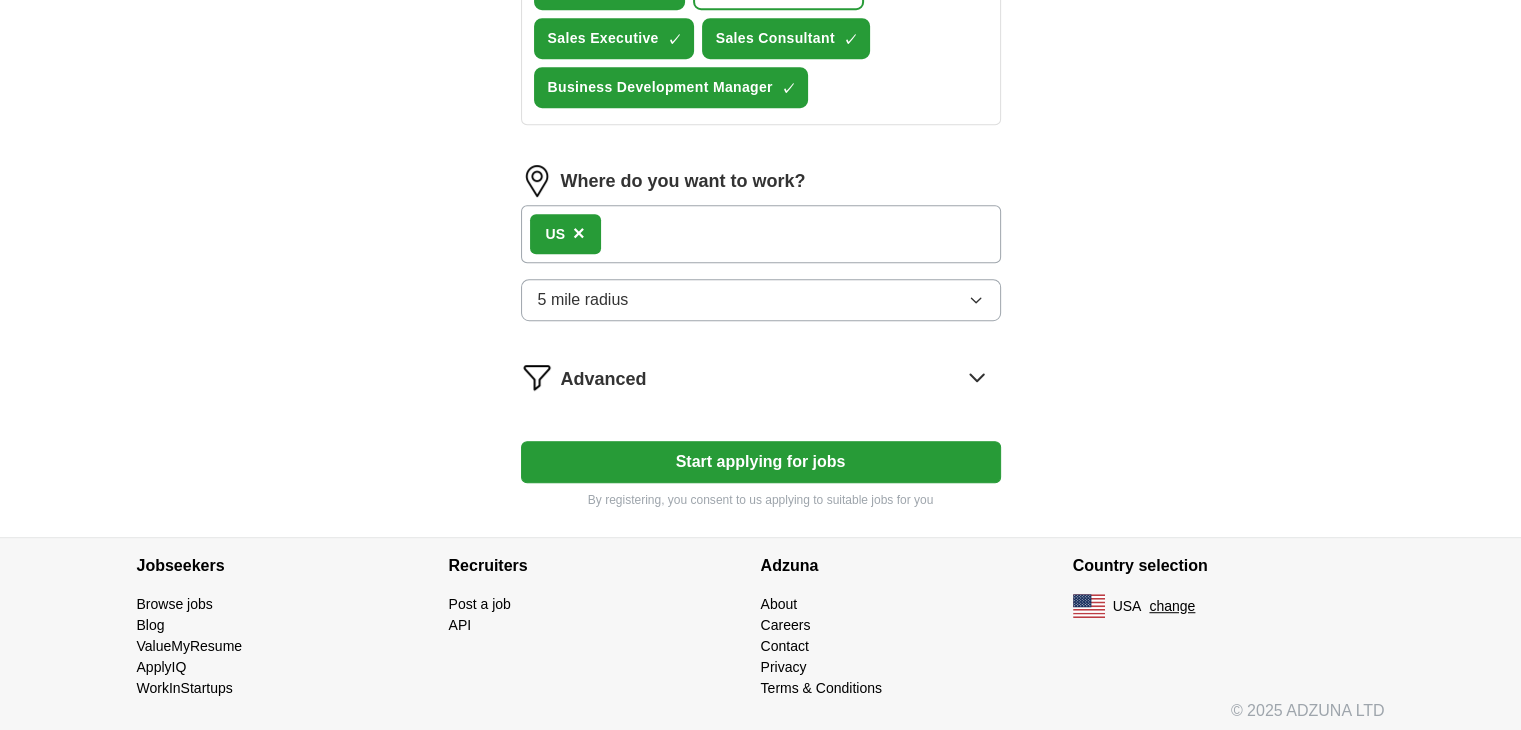 click on "Start applying for jobs" at bounding box center [761, 462] 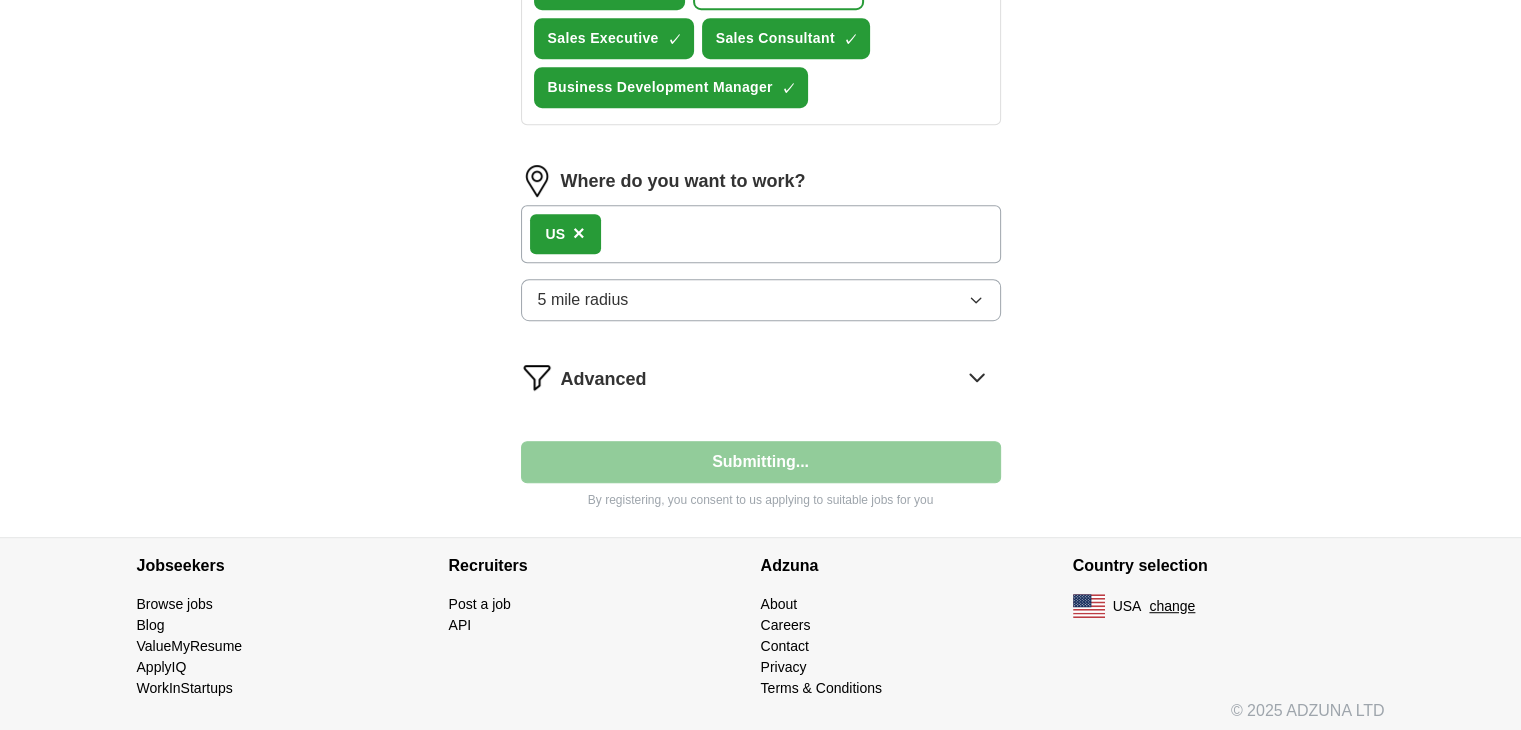 select on "**" 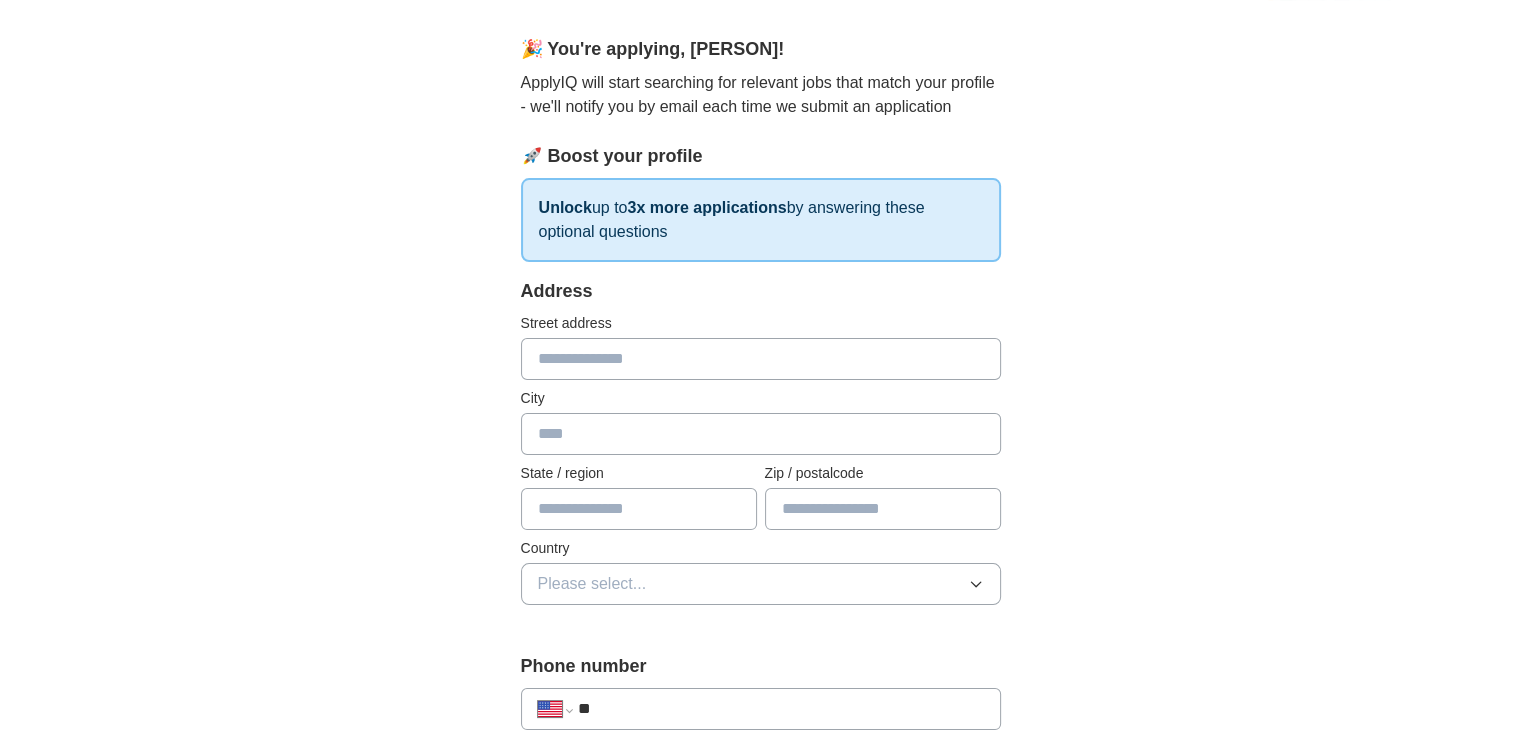 scroll, scrollTop: 165, scrollLeft: 0, axis: vertical 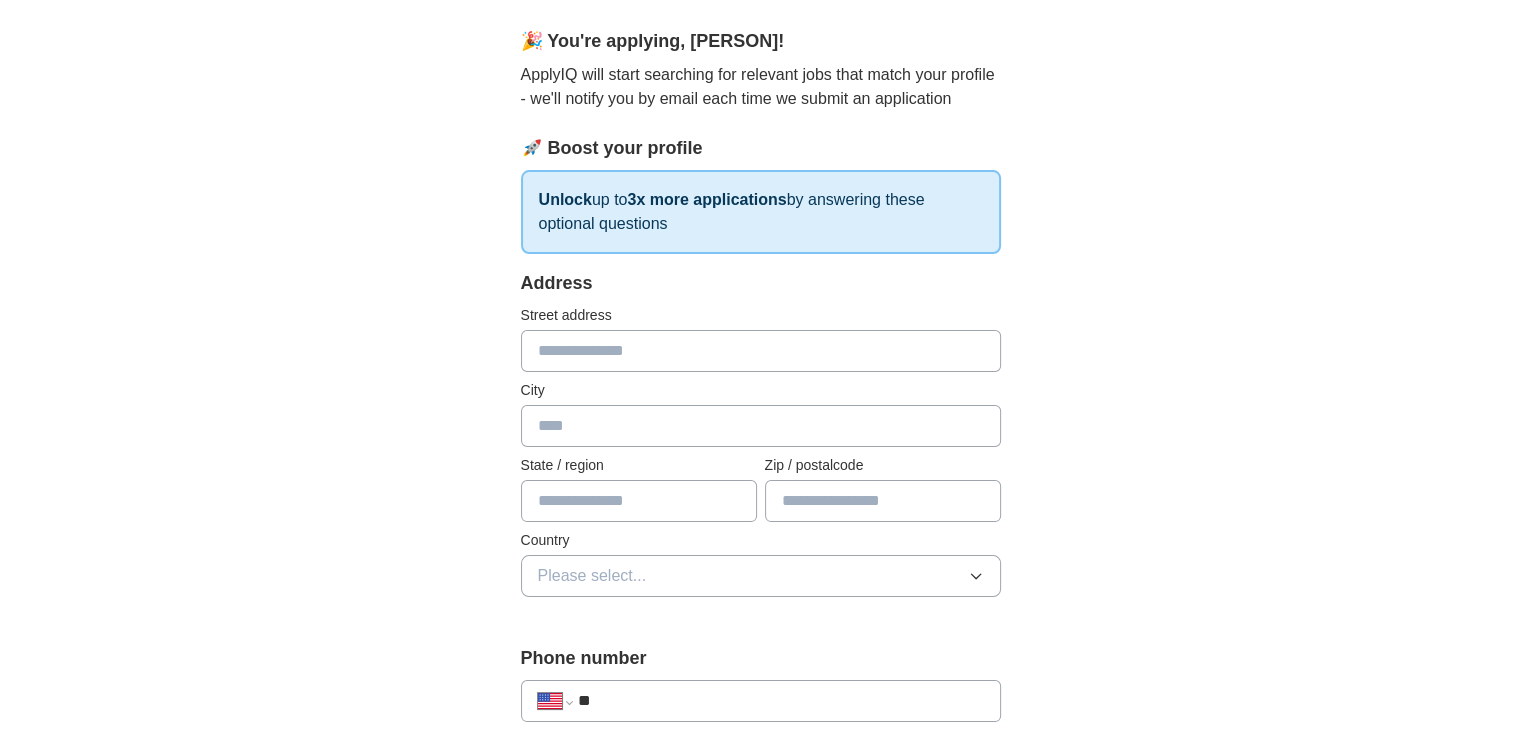 click at bounding box center (761, 351) 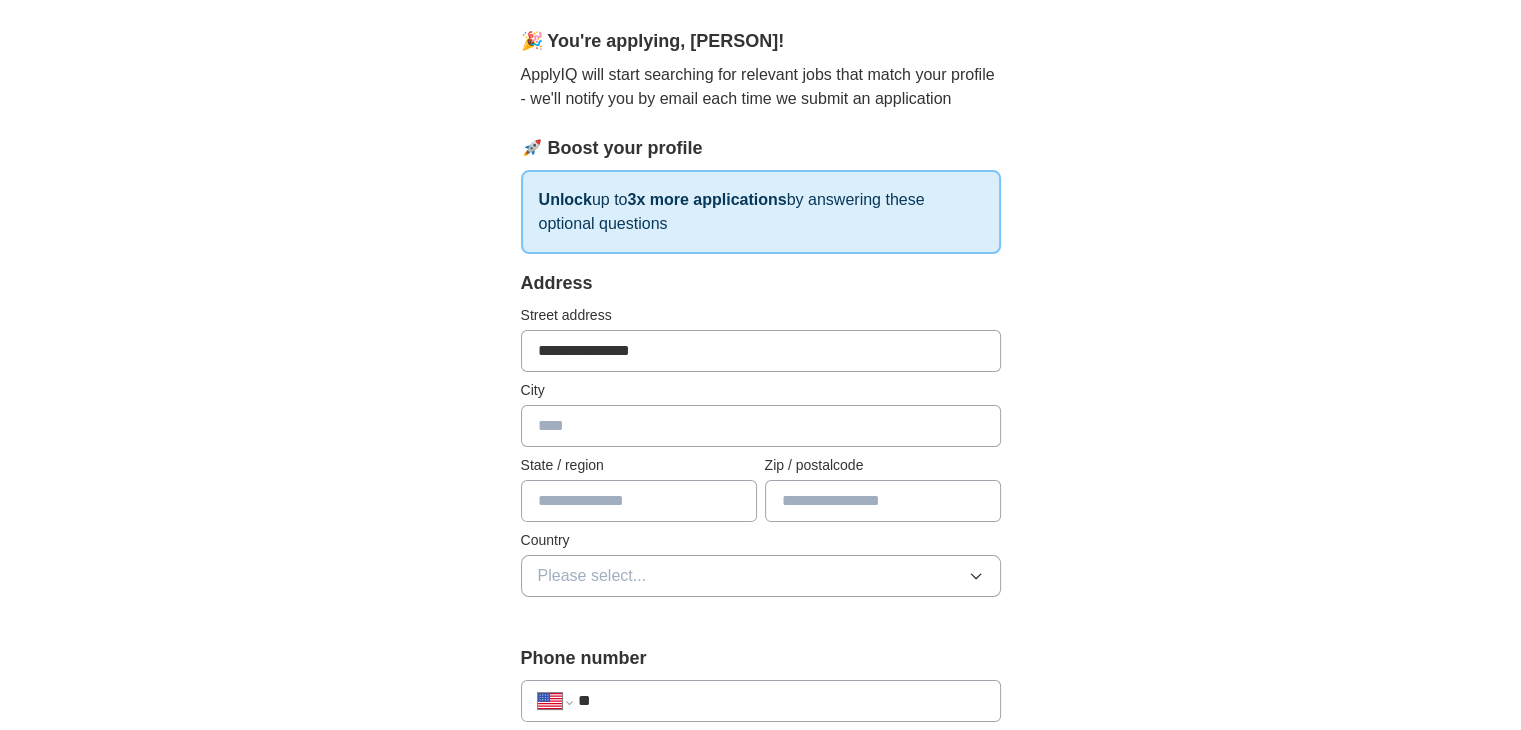 type on "**********" 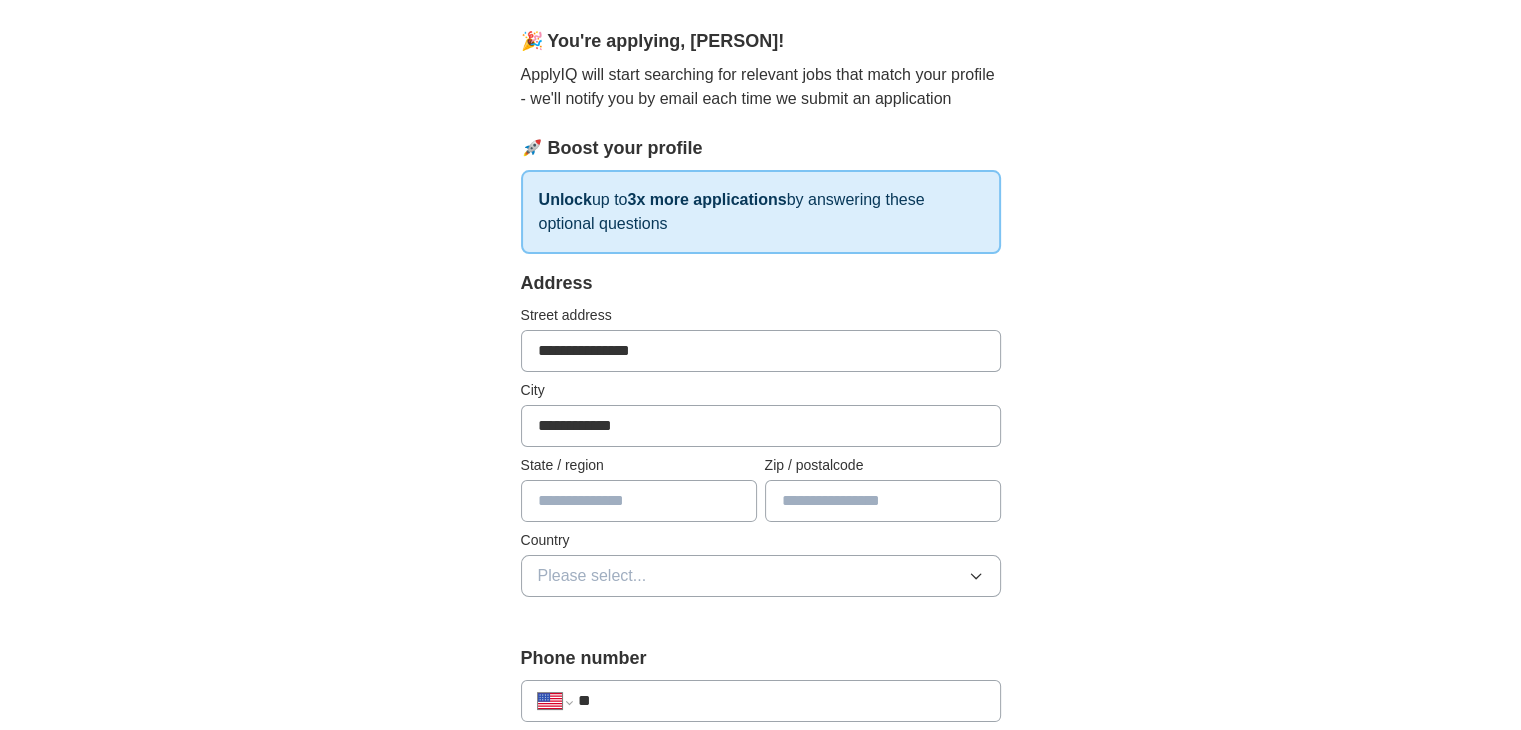 click on "**********" at bounding box center (761, 426) 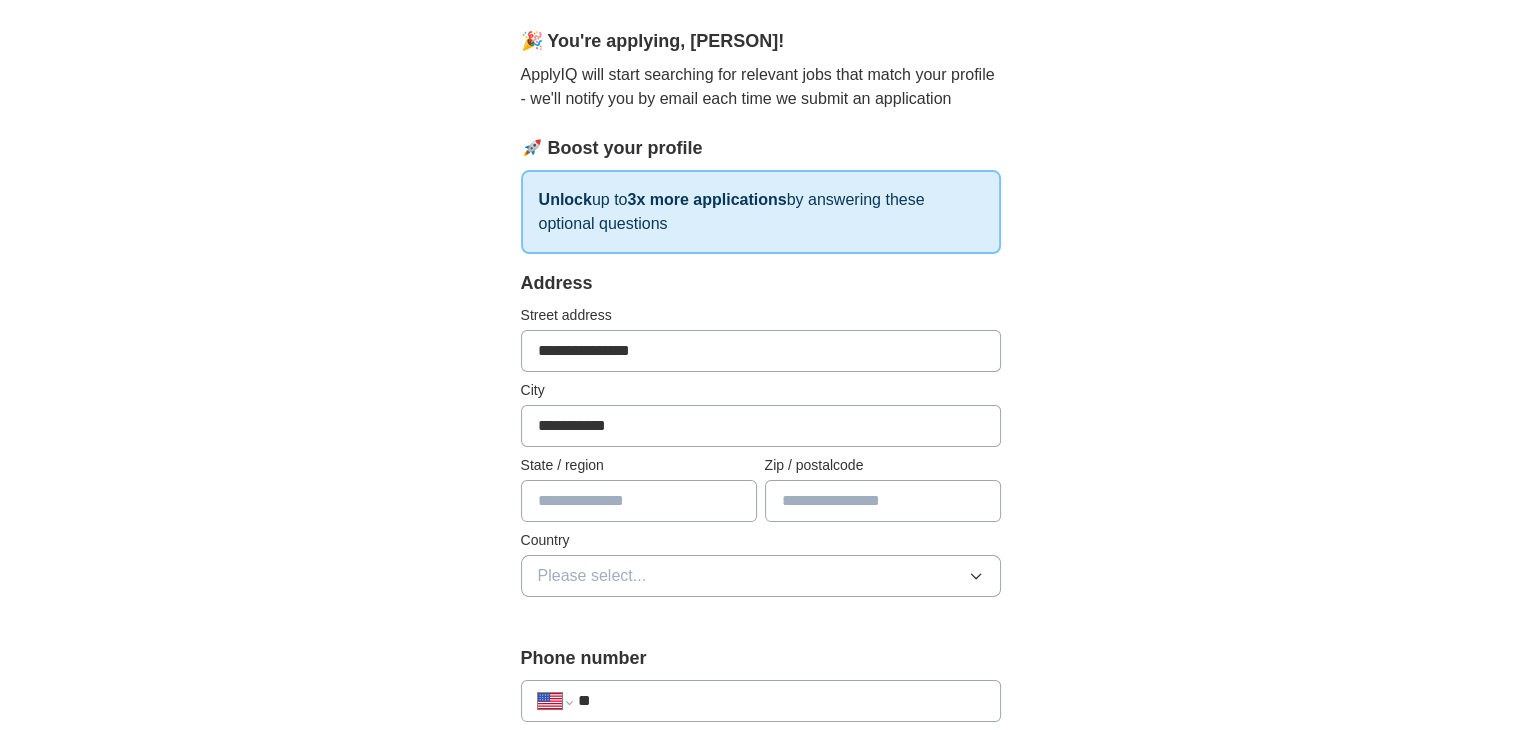 type on "**********" 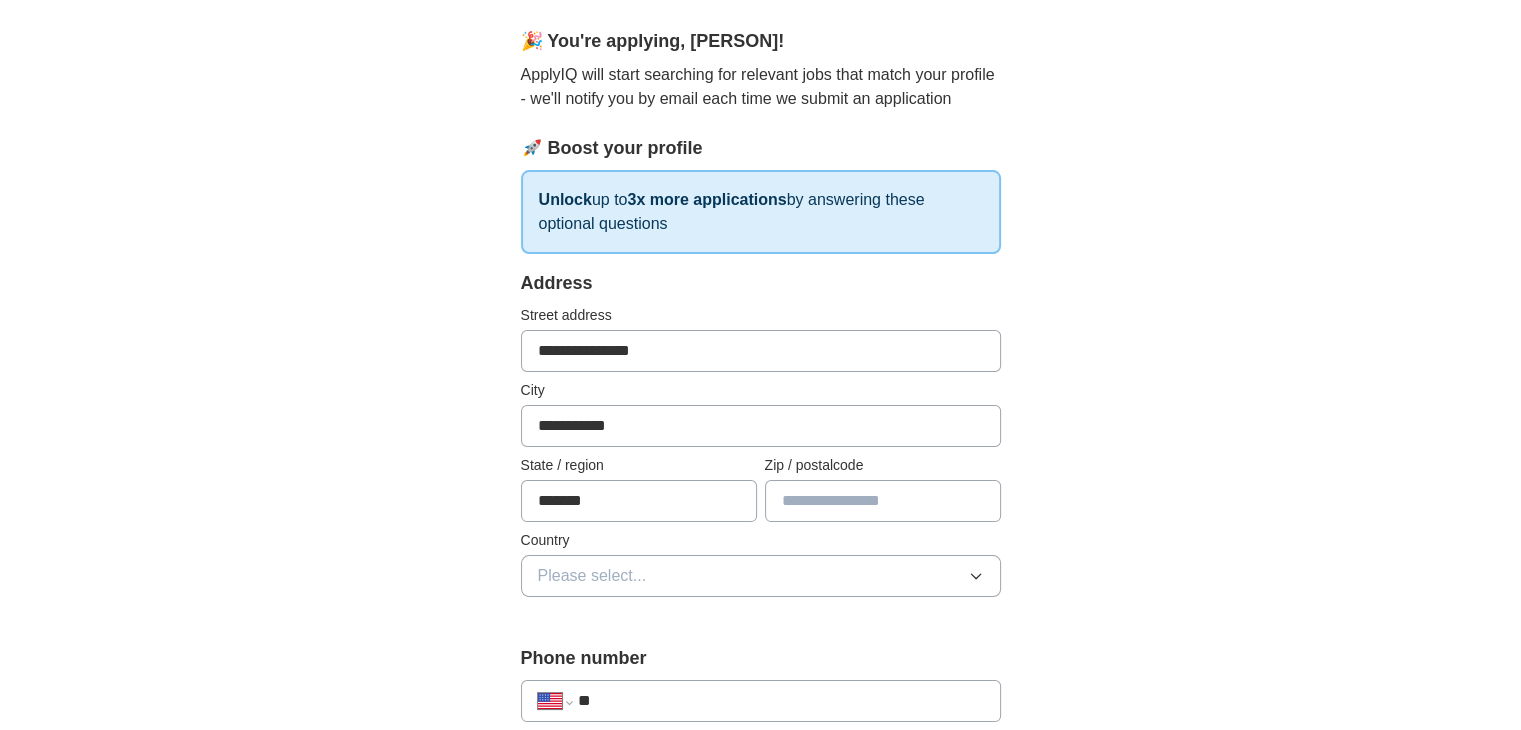 type on "*******" 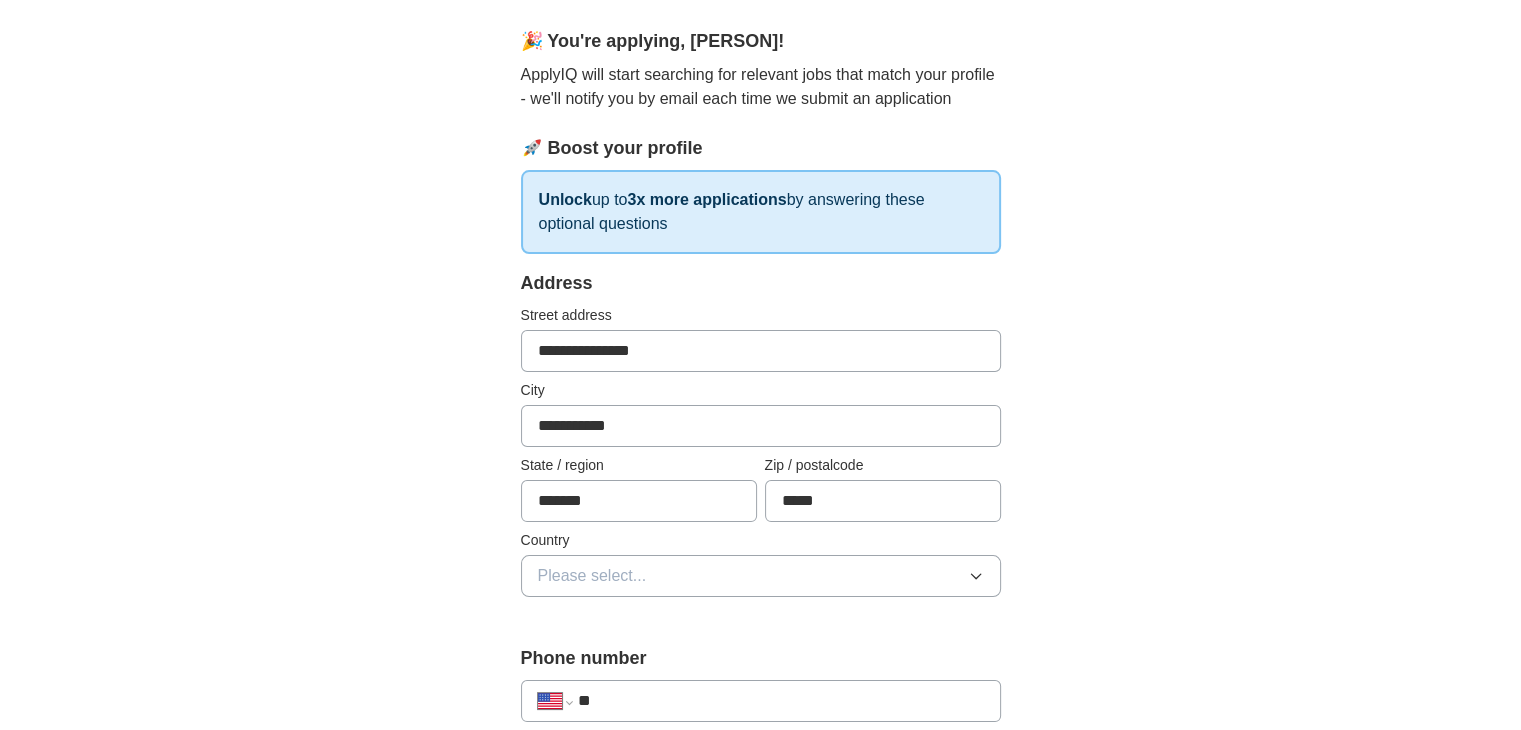 scroll, scrollTop: 232, scrollLeft: 0, axis: vertical 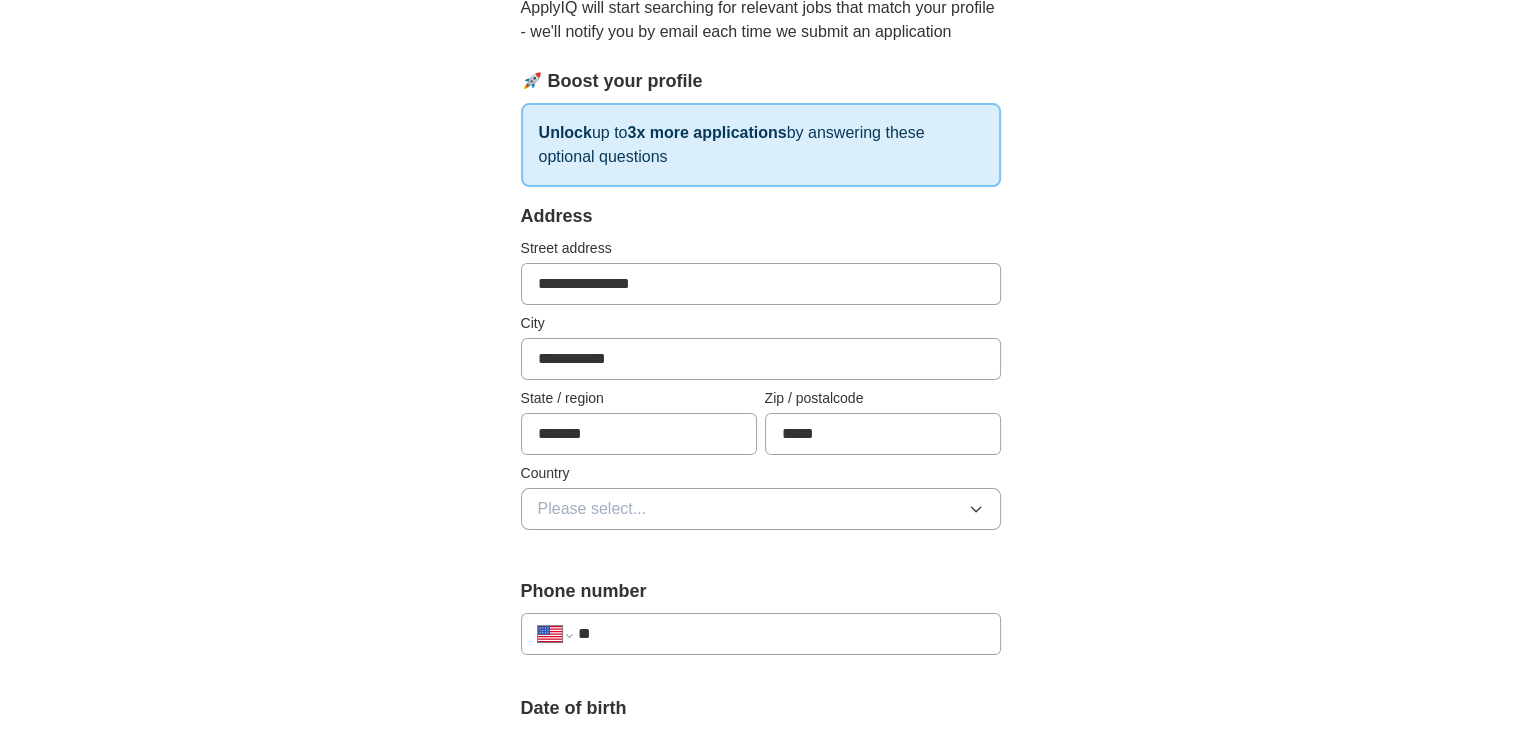 type on "*****" 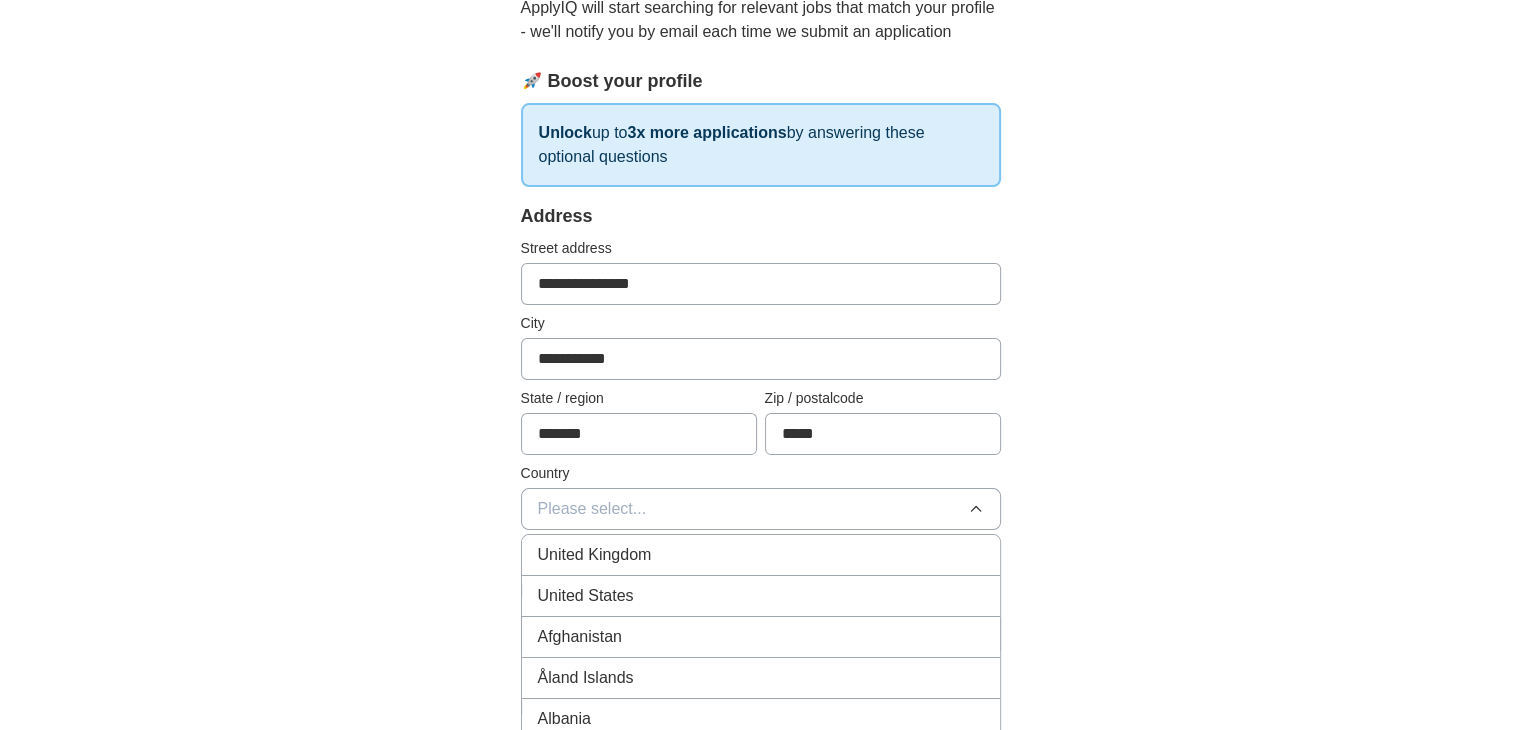 click on "United States" at bounding box center [761, 596] 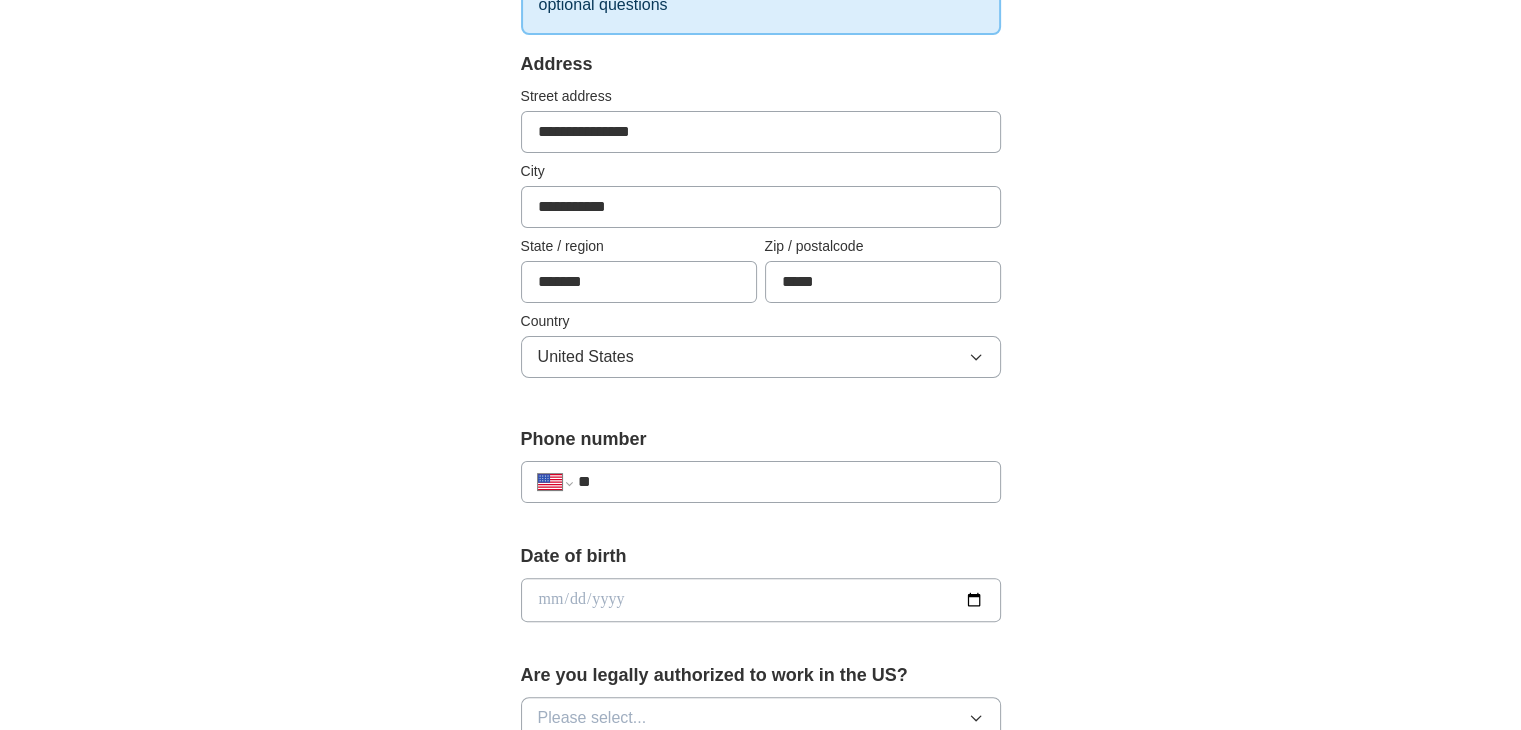 scroll, scrollTop: 406, scrollLeft: 0, axis: vertical 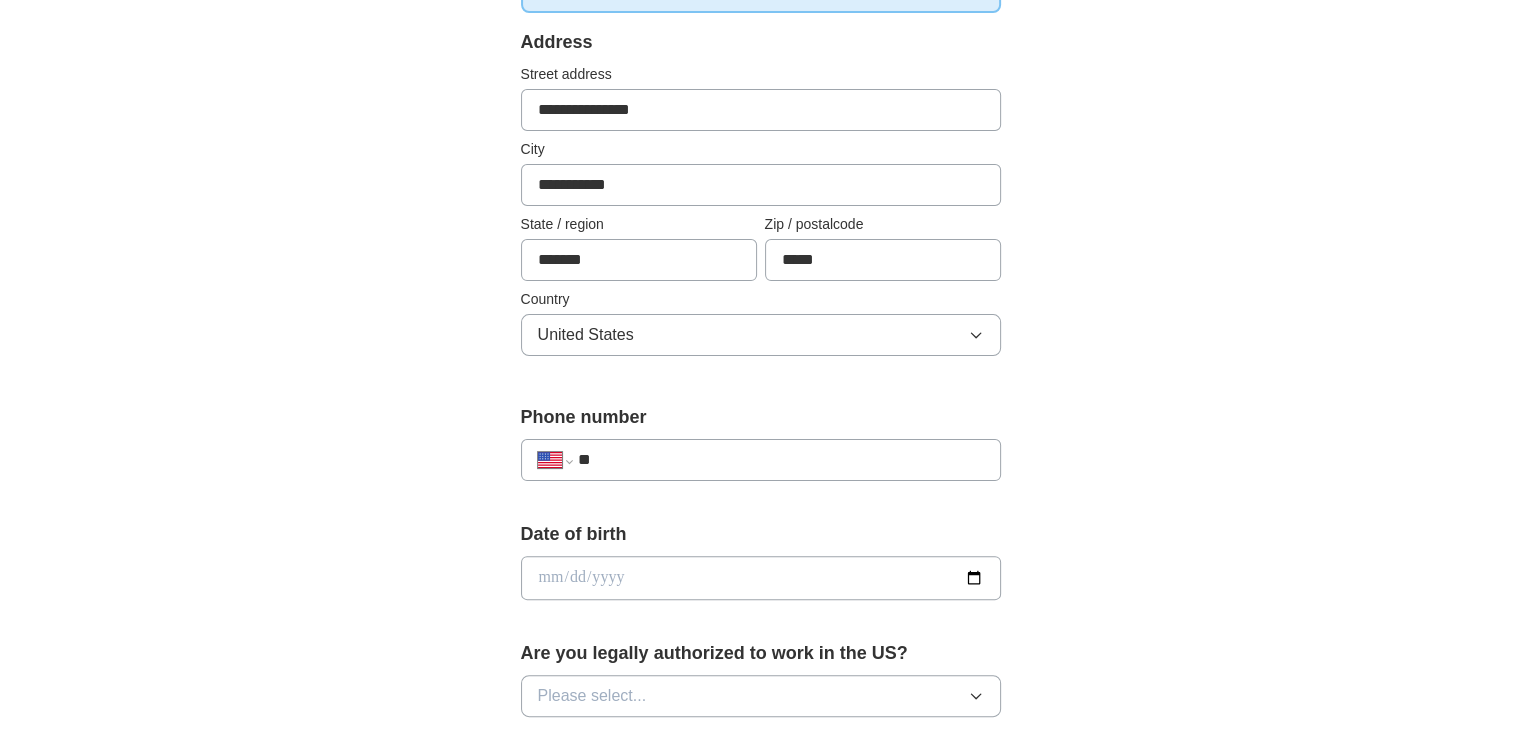 click on "**" at bounding box center [780, 460] 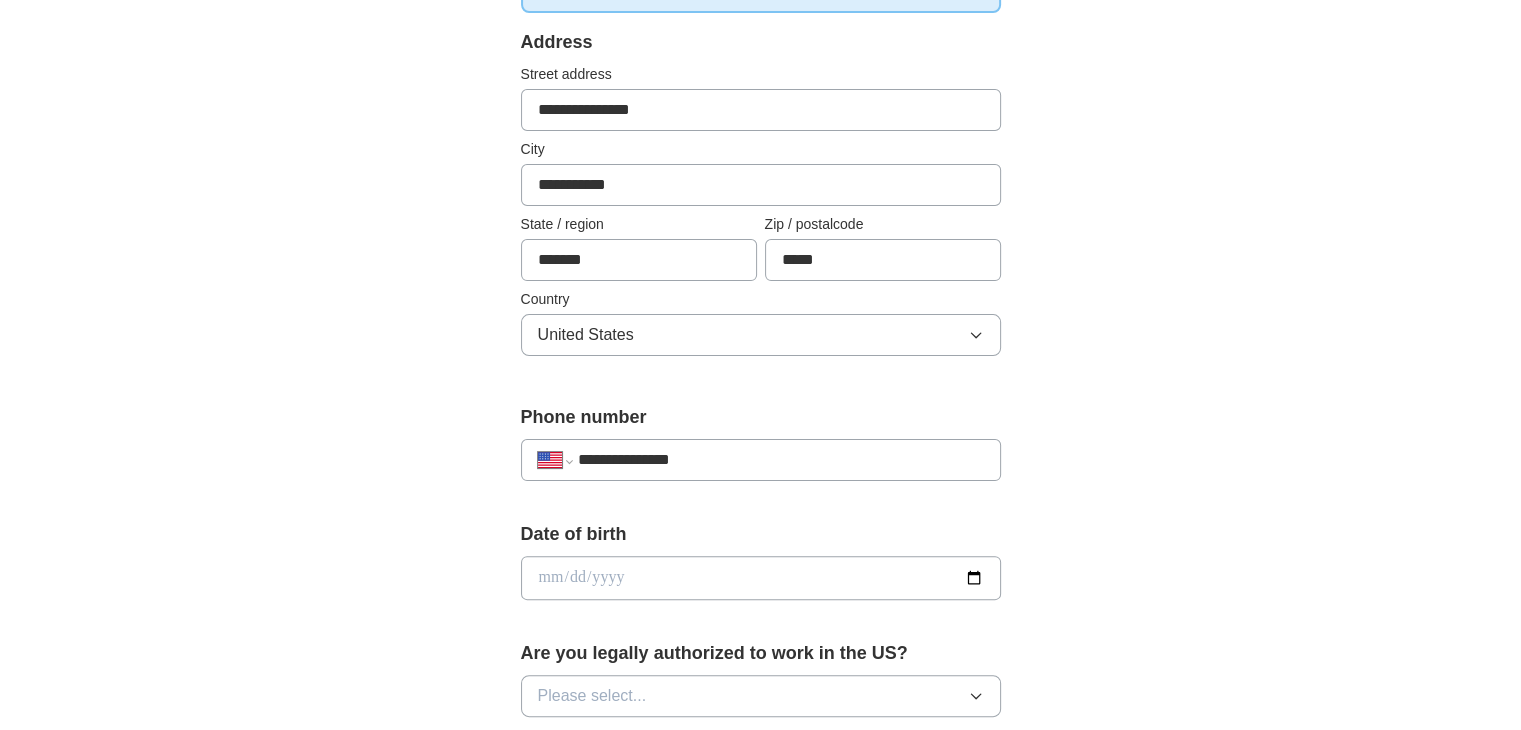 type on "**********" 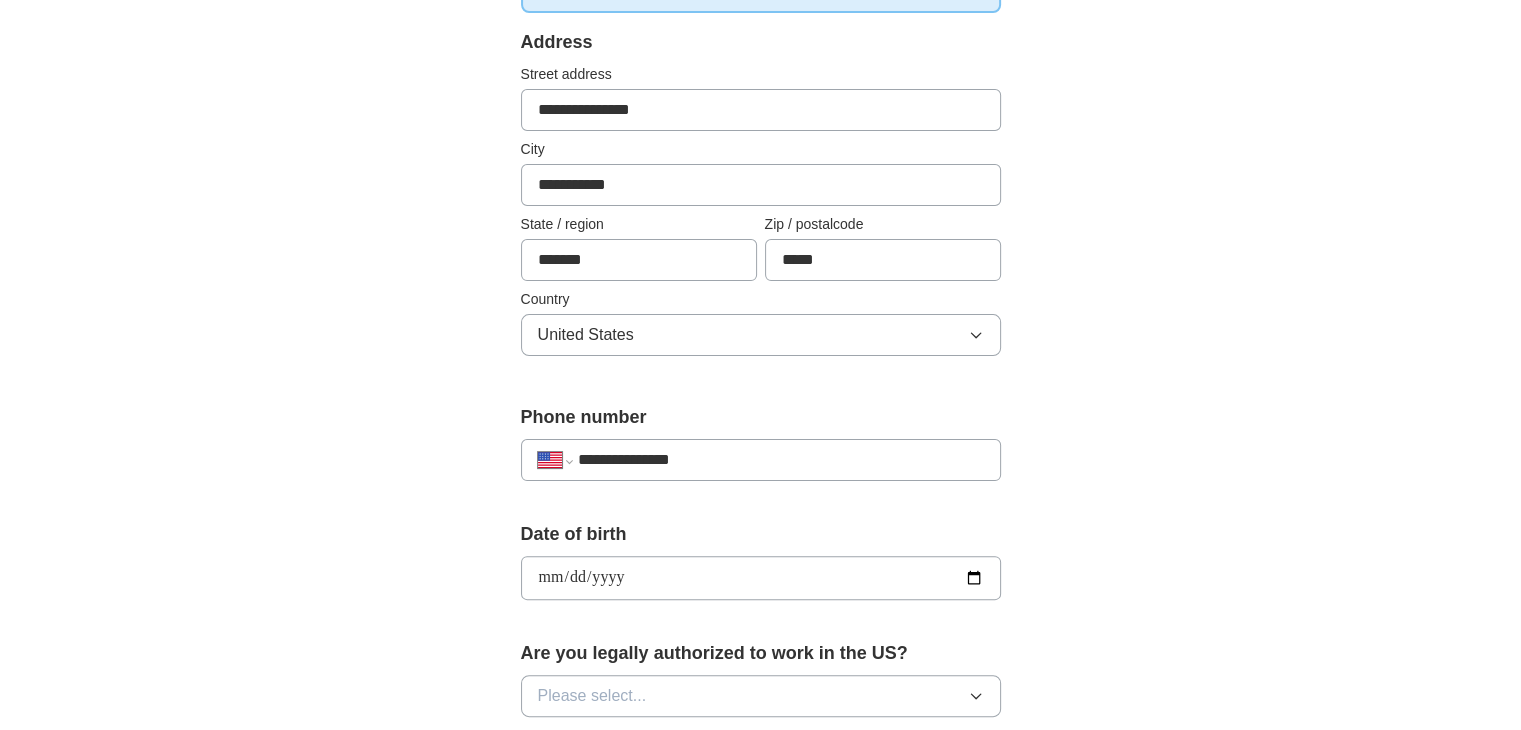 type on "**********" 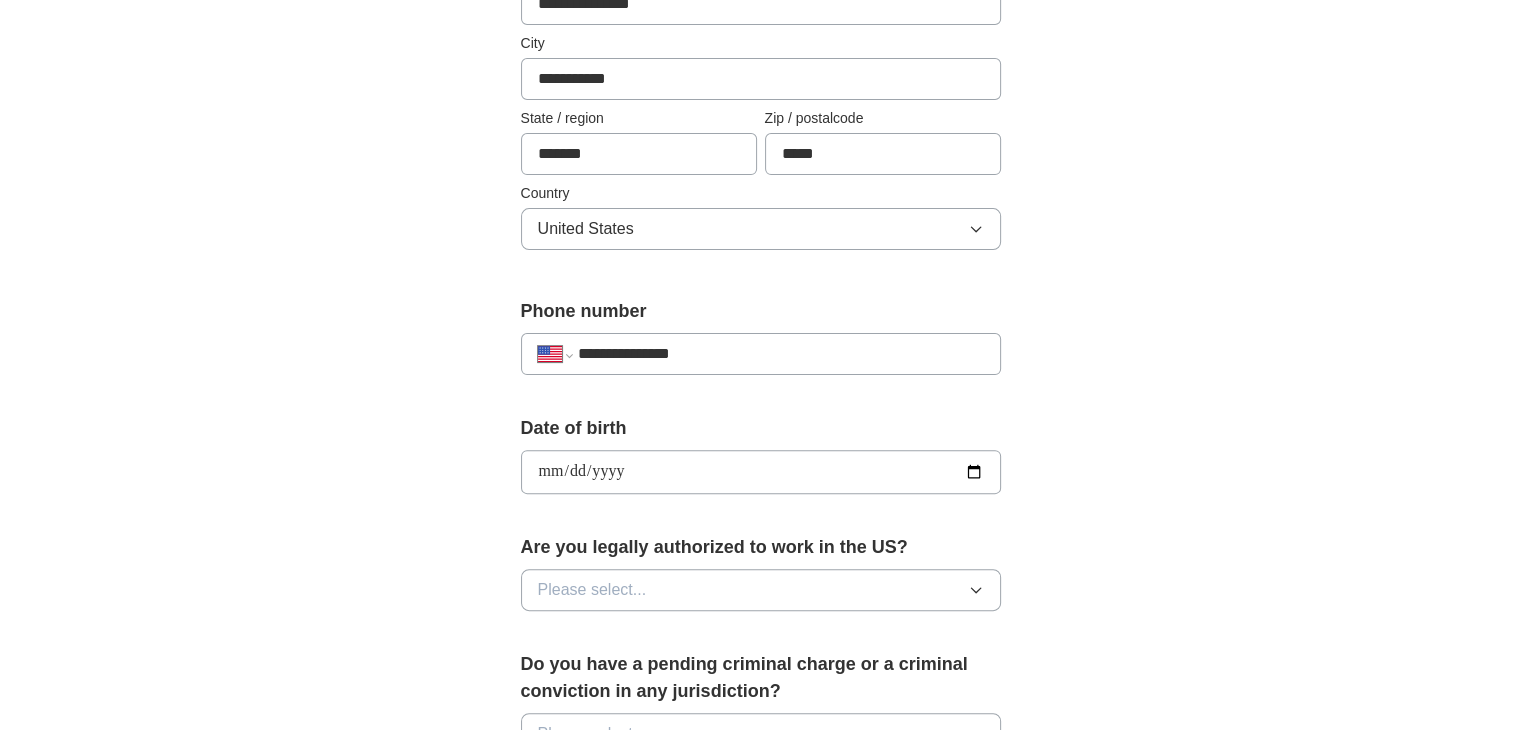scroll, scrollTop: 621, scrollLeft: 0, axis: vertical 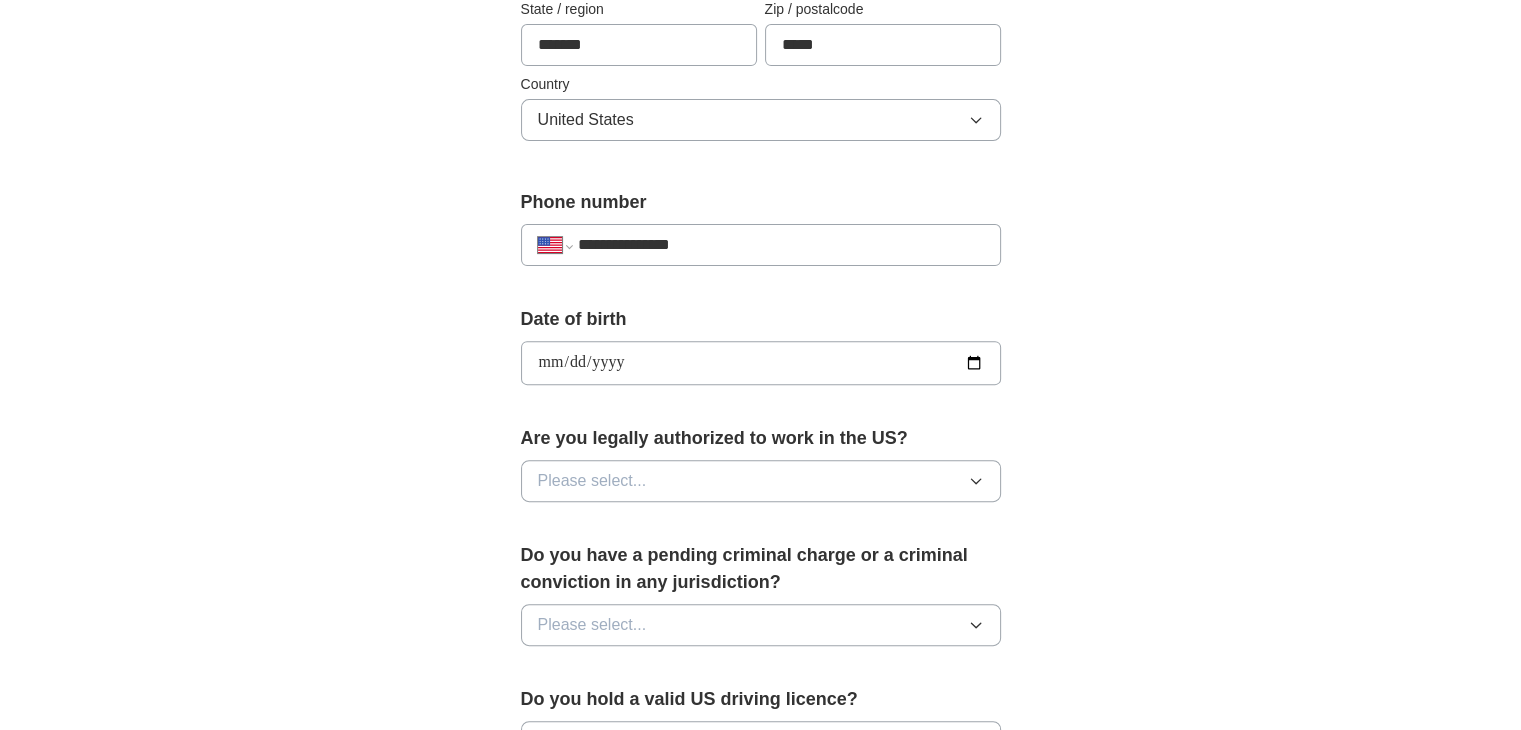 click on "Please select..." at bounding box center [761, 481] 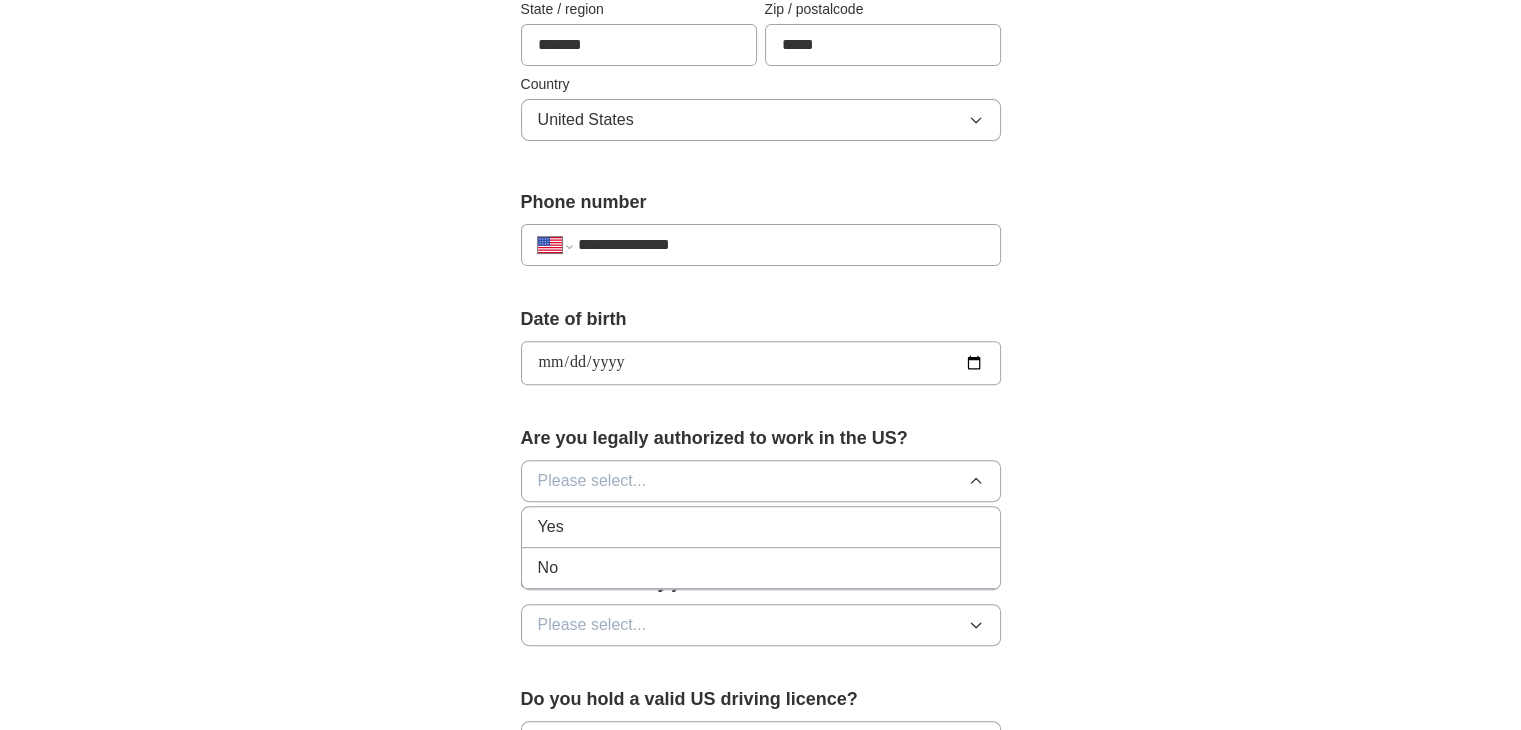 click on "Yes" at bounding box center (761, 527) 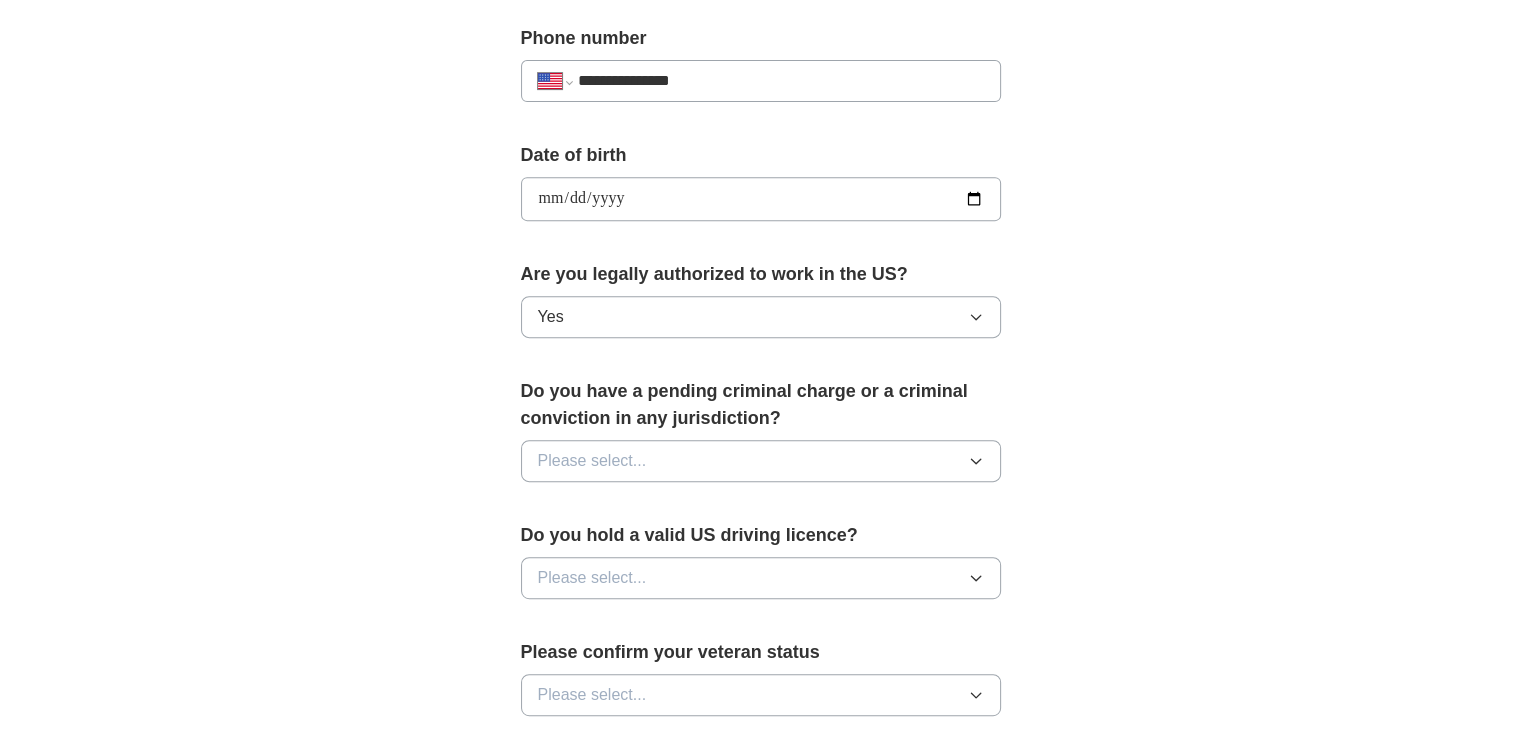 scroll, scrollTop: 786, scrollLeft: 0, axis: vertical 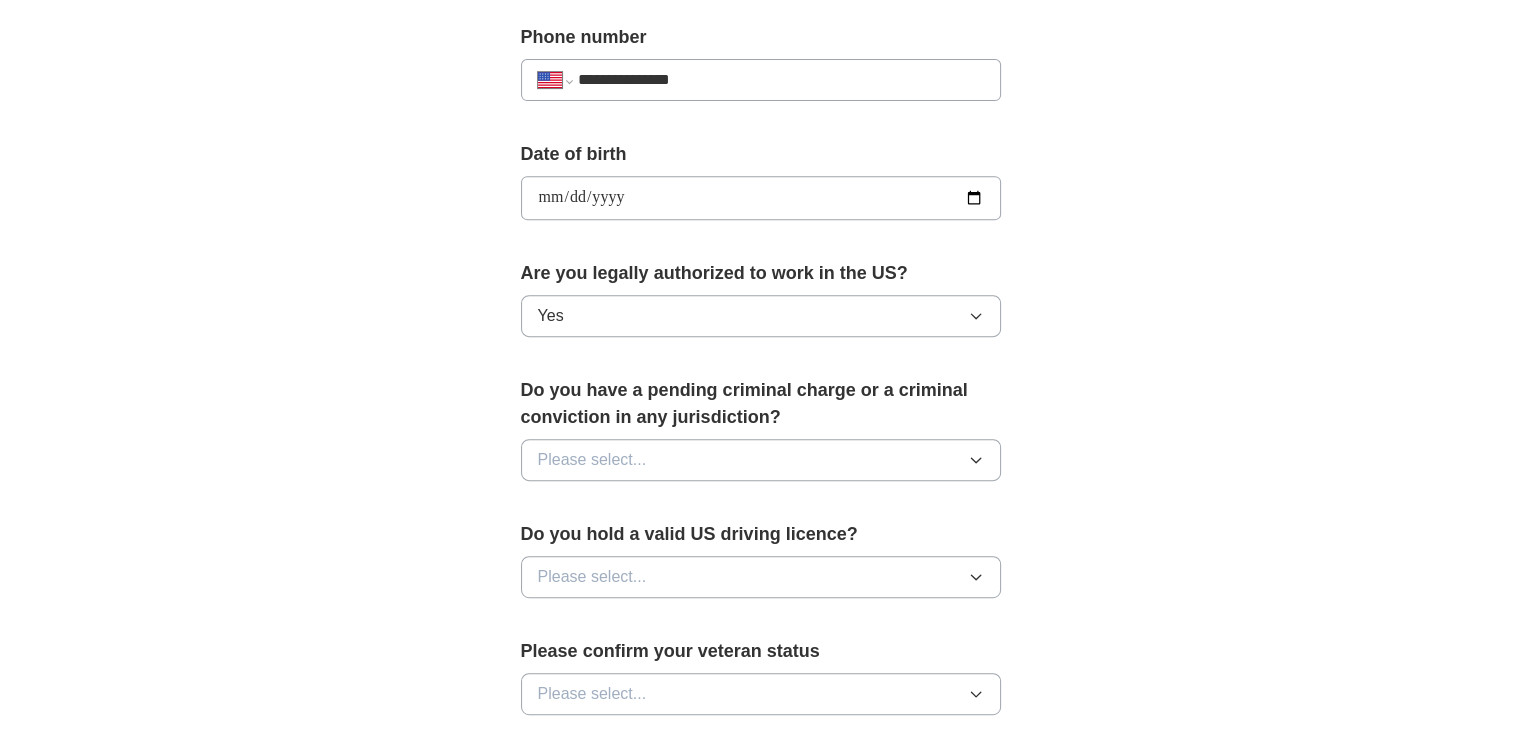 click on "Please select..." at bounding box center (761, 460) 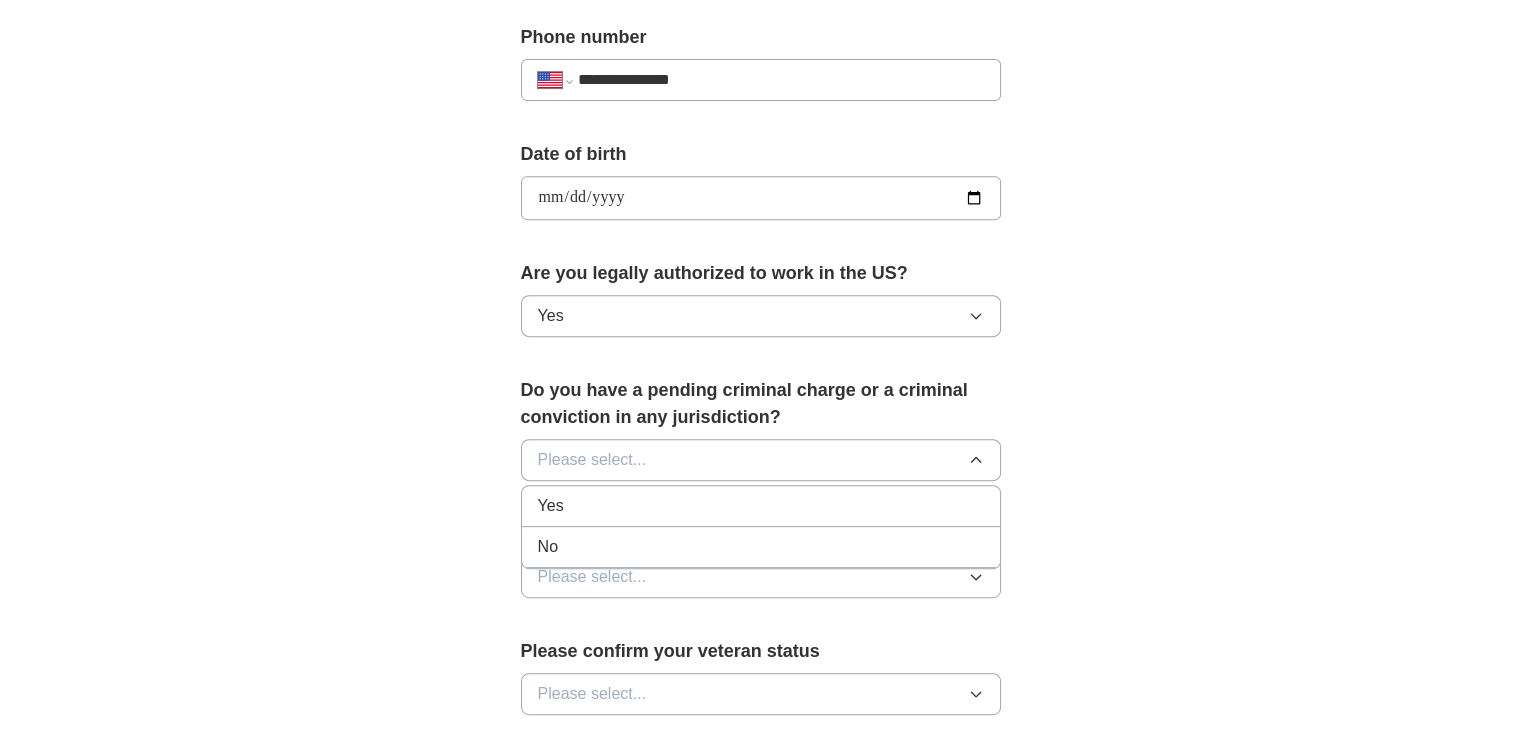 click on "No" at bounding box center [761, 547] 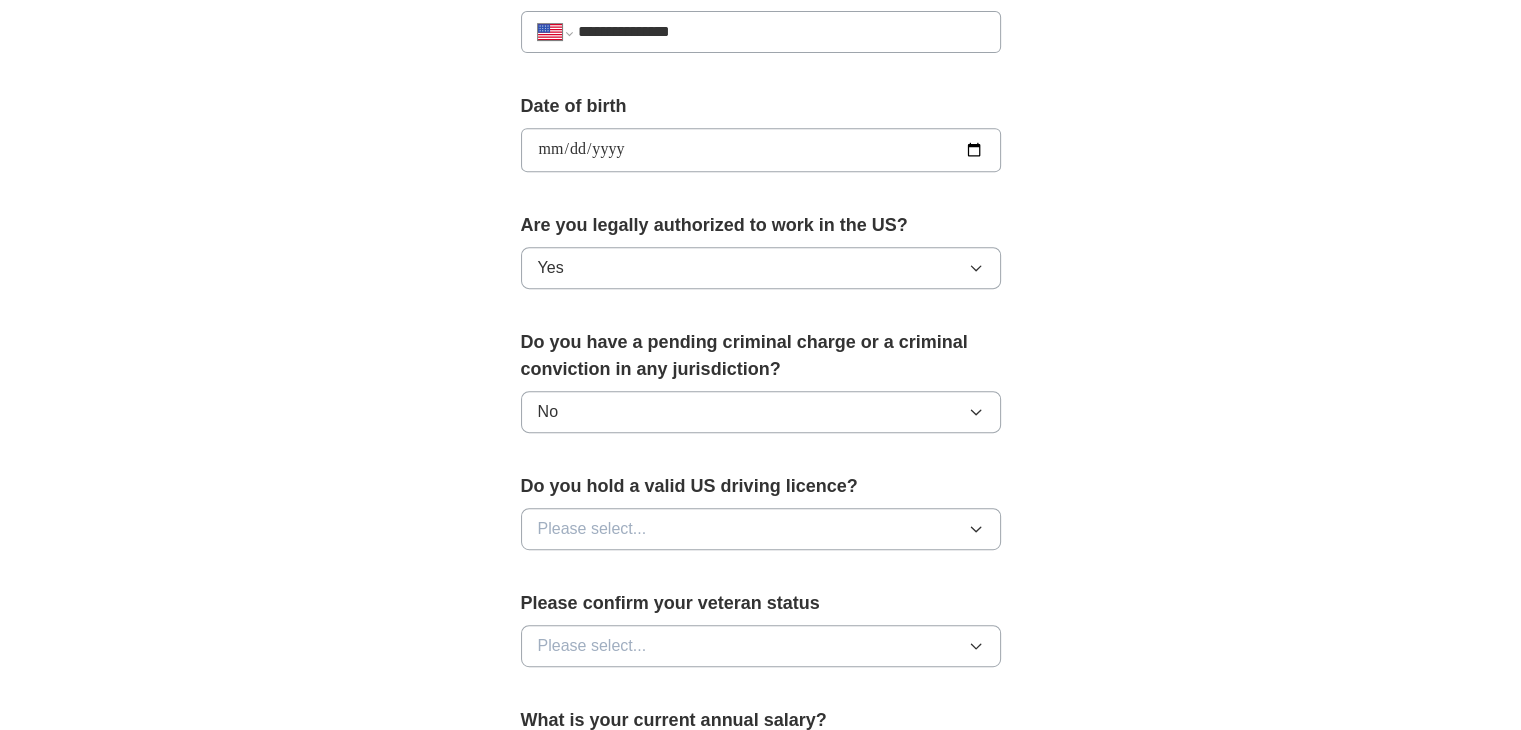 scroll, scrollTop: 878, scrollLeft: 0, axis: vertical 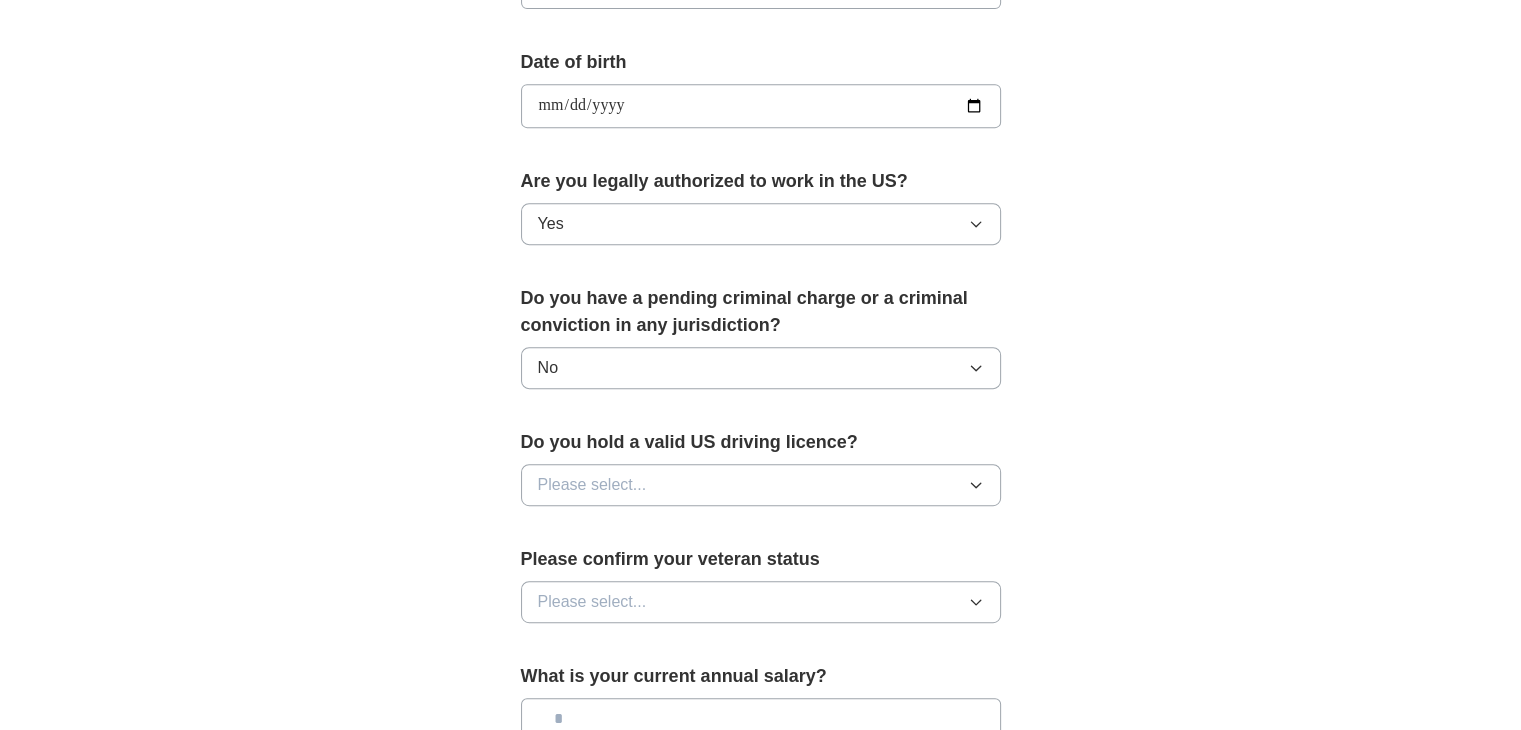 click on "Please select..." at bounding box center (761, 485) 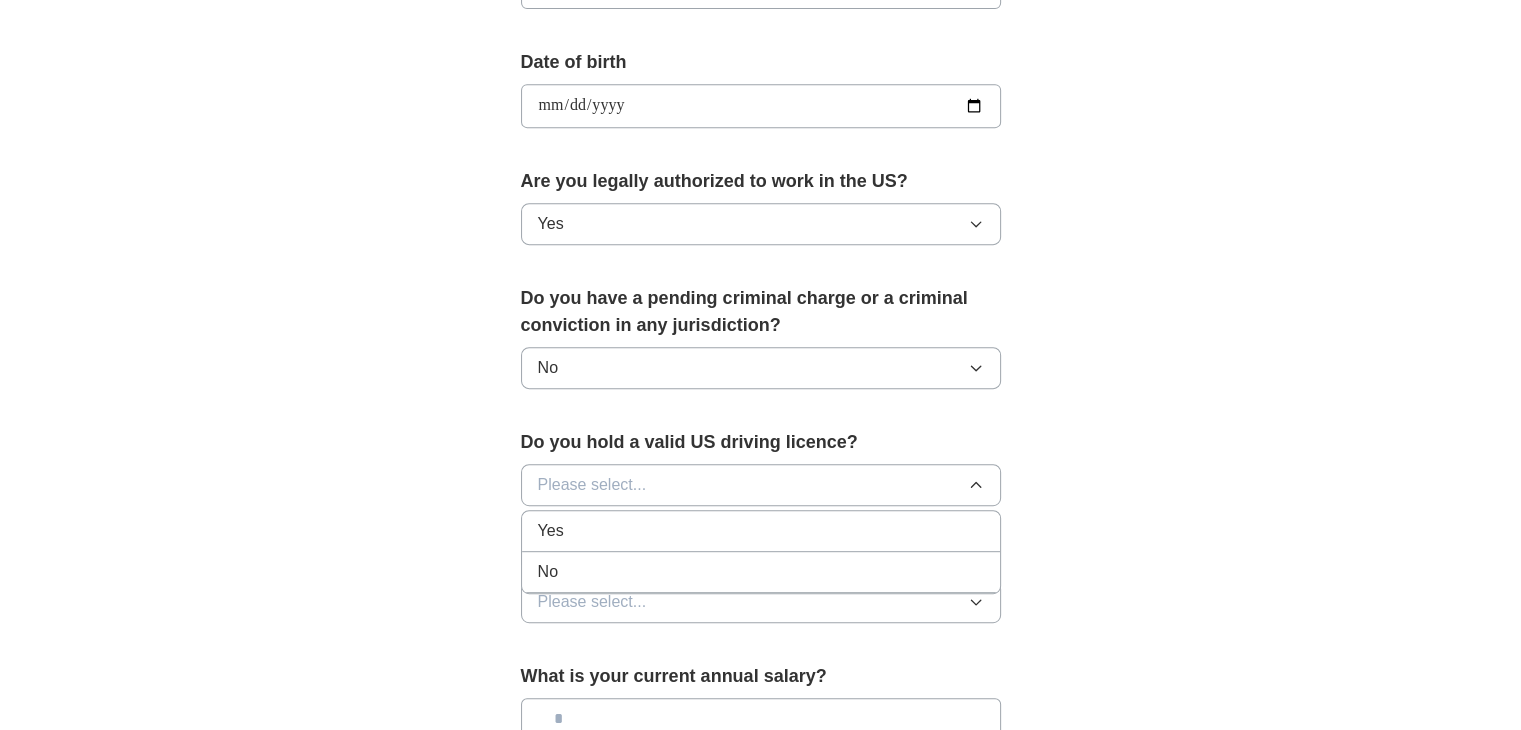 click on "No" at bounding box center [761, 572] 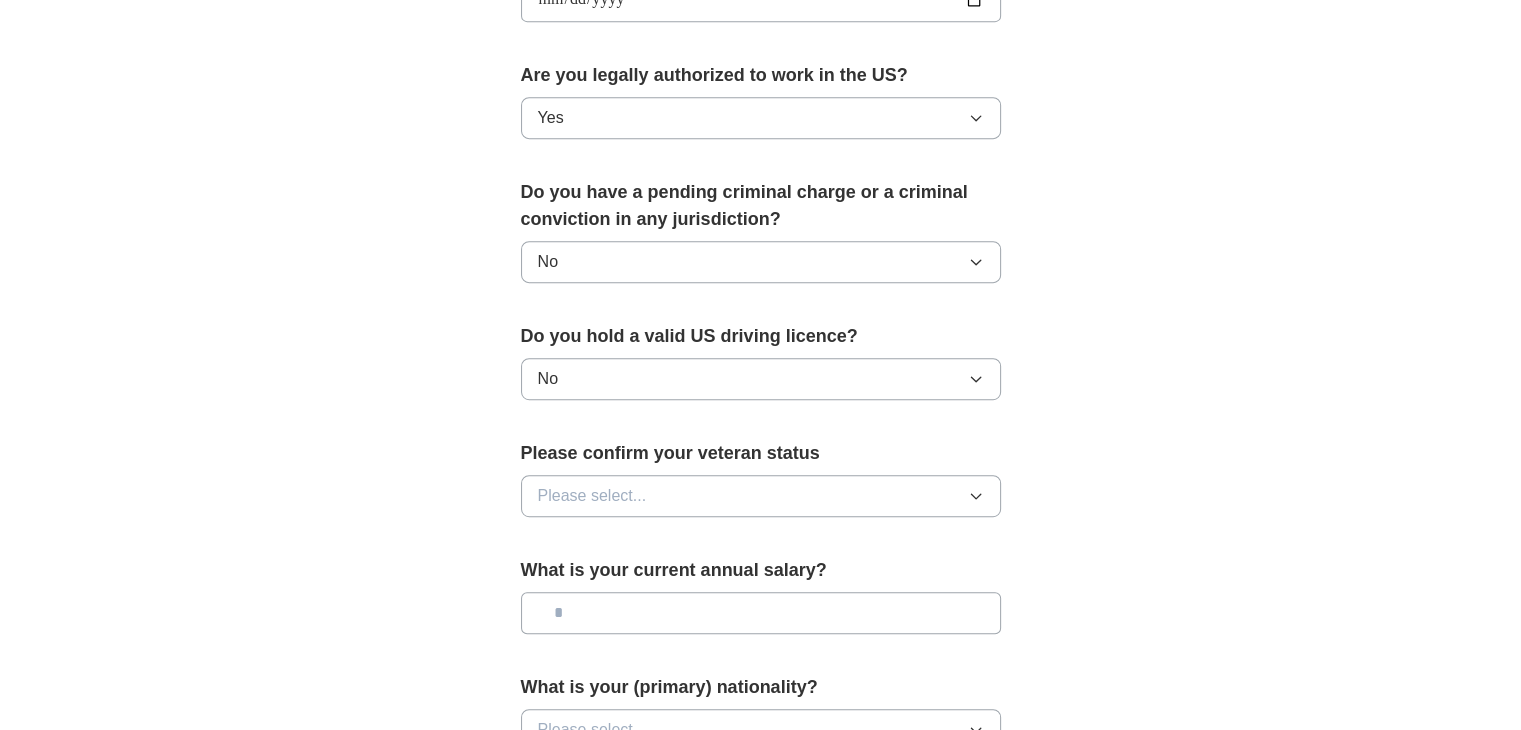 scroll, scrollTop: 998, scrollLeft: 0, axis: vertical 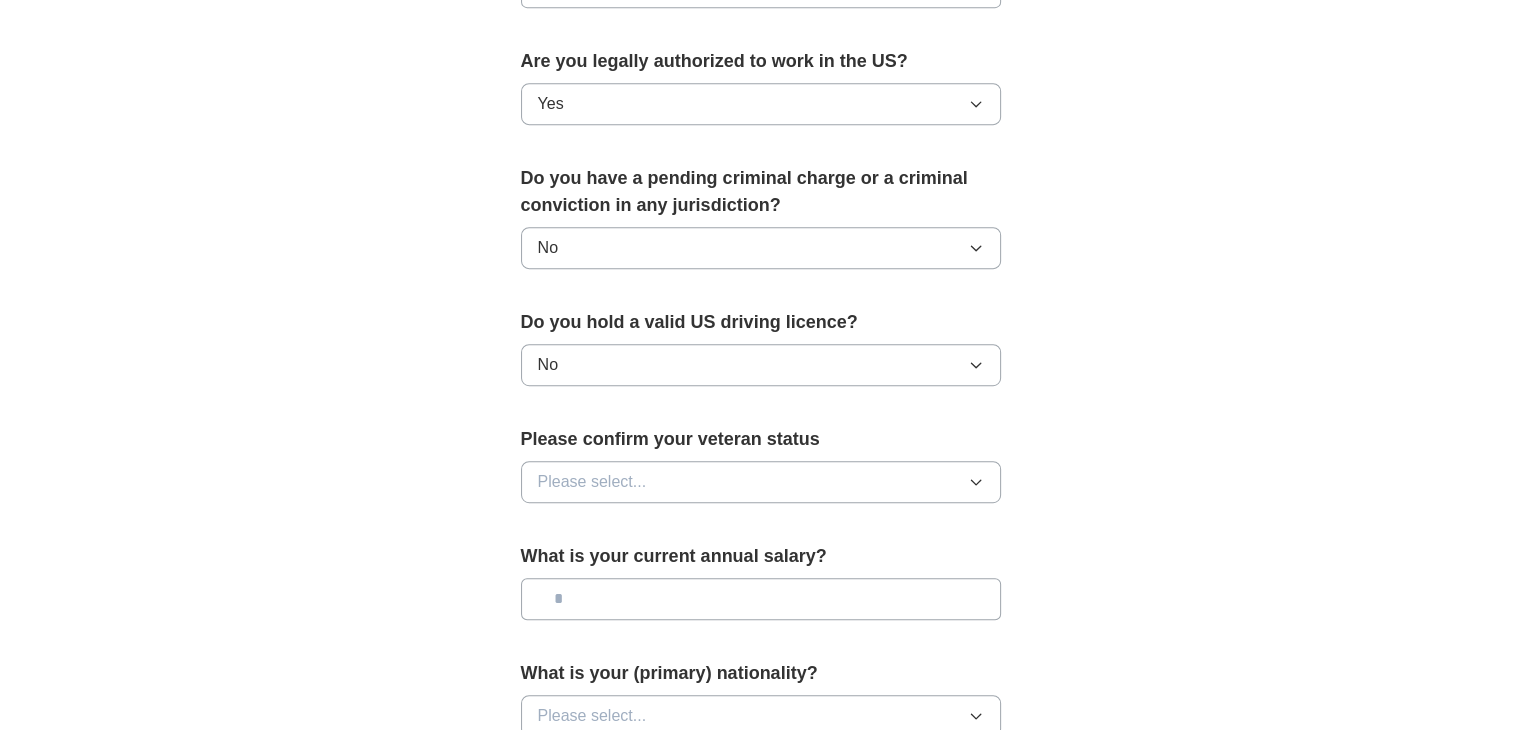 click on "Please select..." at bounding box center (761, 482) 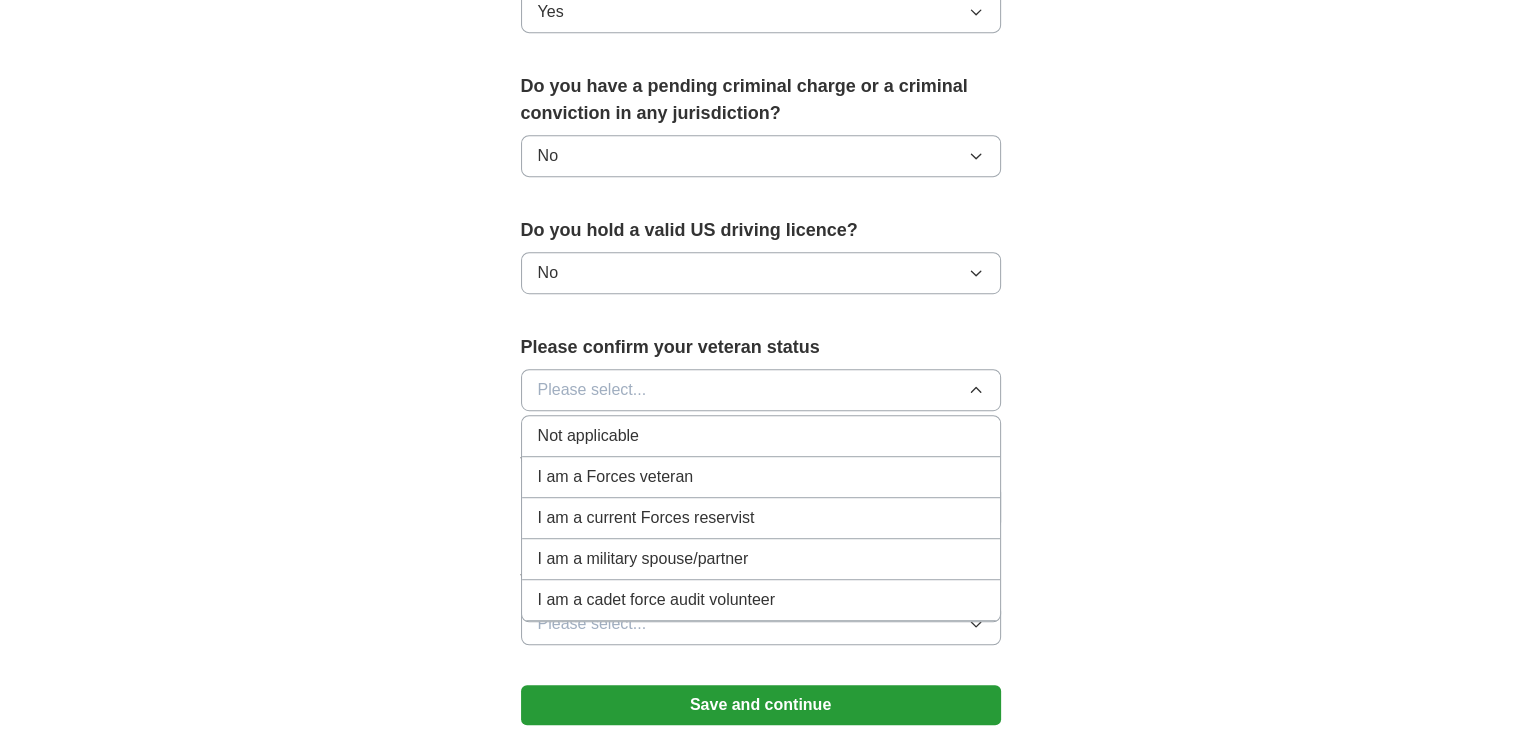 scroll, scrollTop: 1128, scrollLeft: 0, axis: vertical 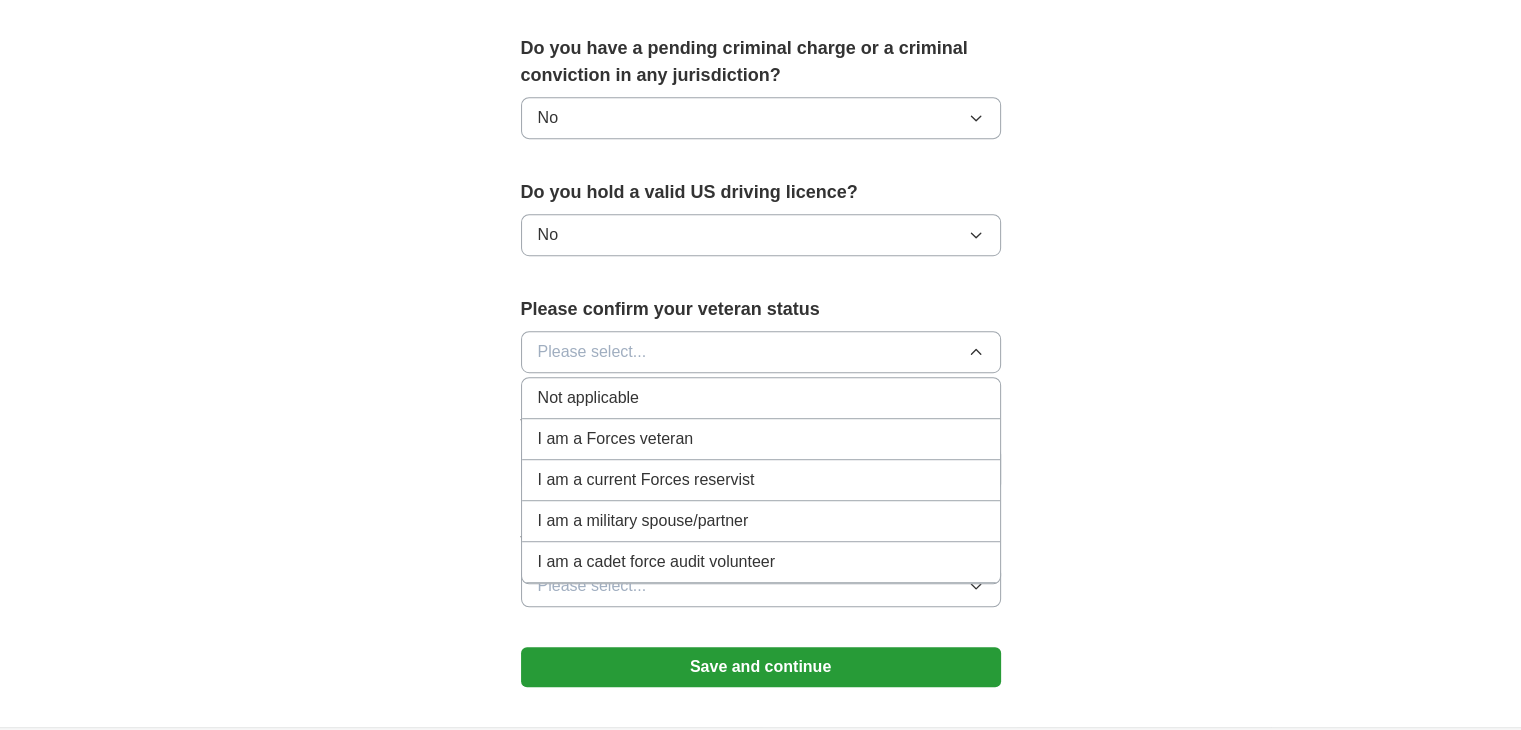 click on "Not applicable" at bounding box center [761, 398] 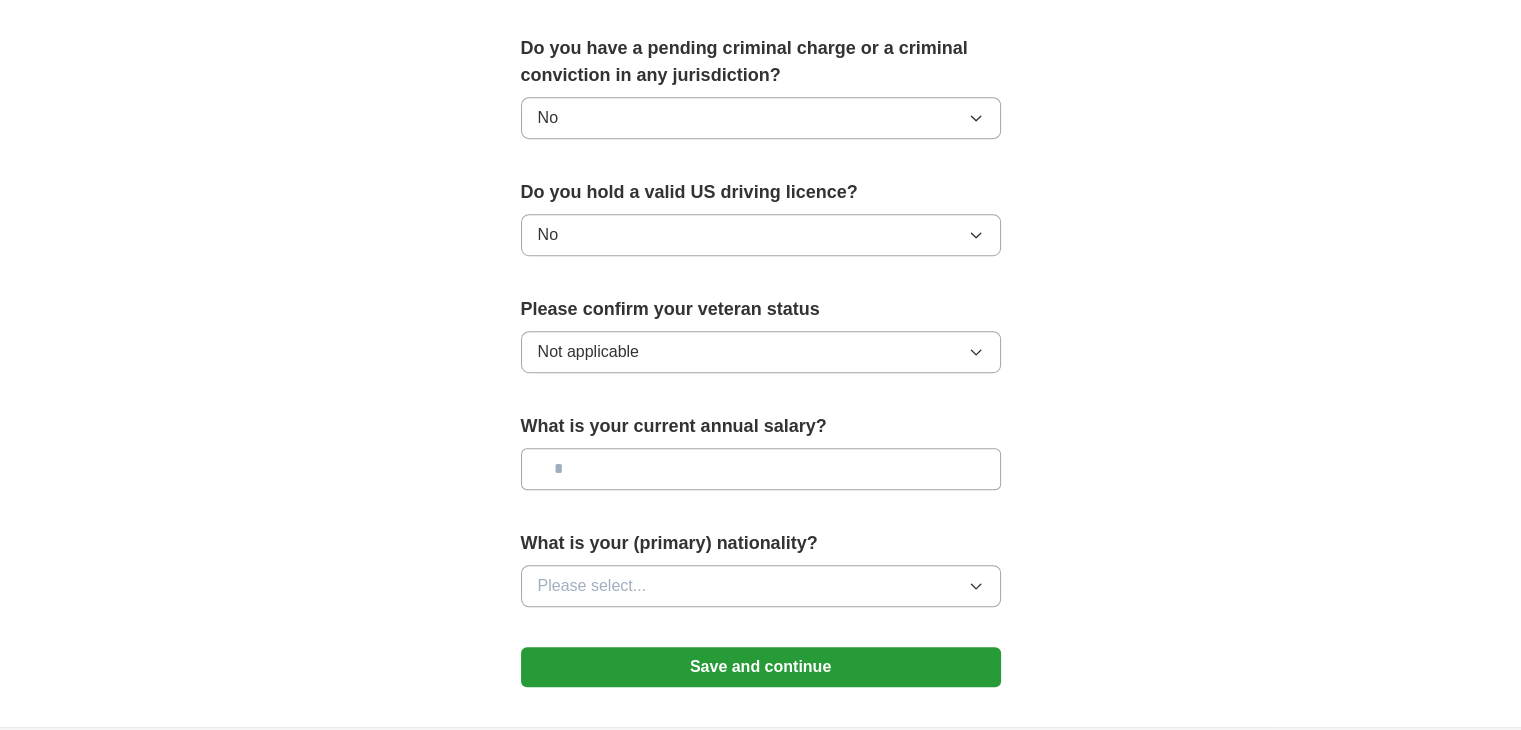 click at bounding box center (761, 469) 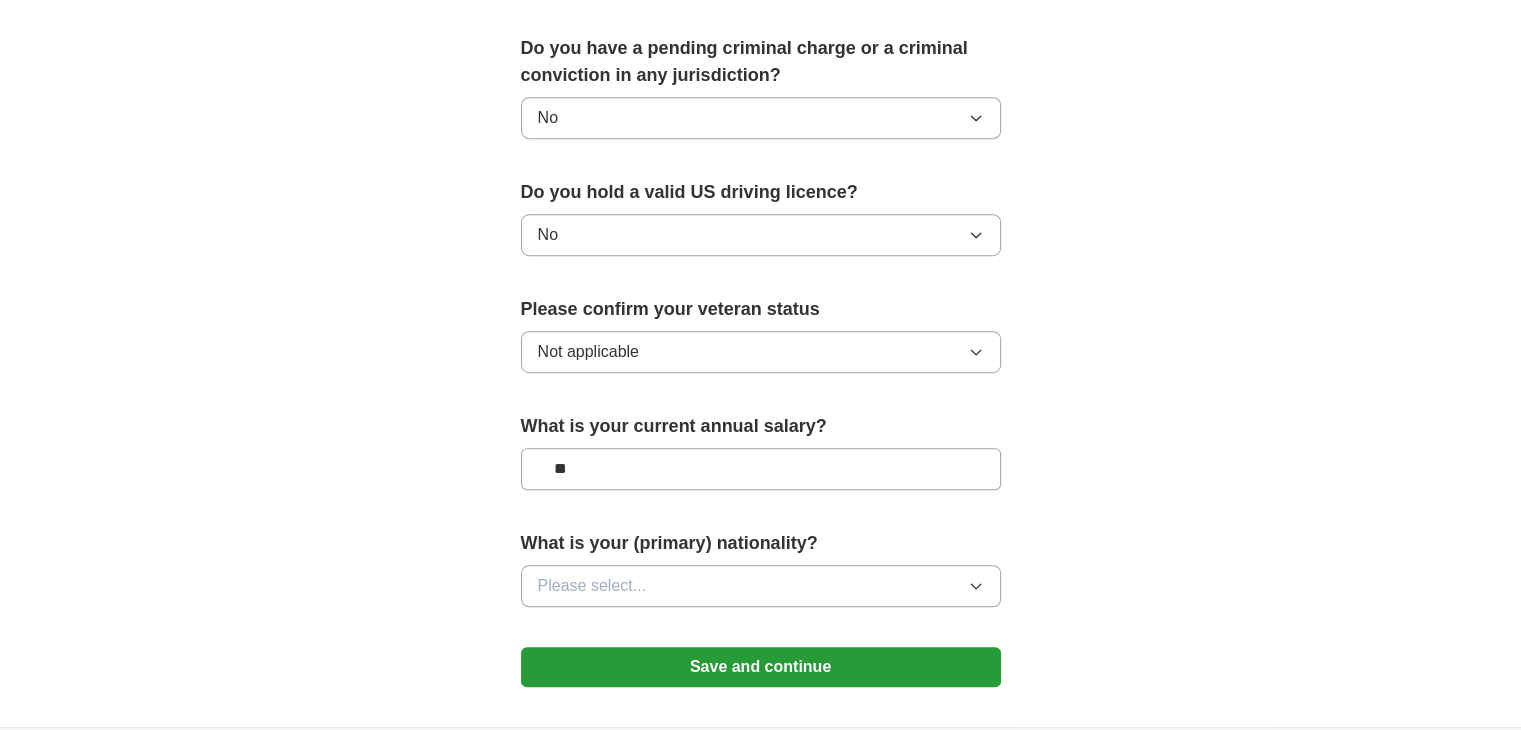 type on "**" 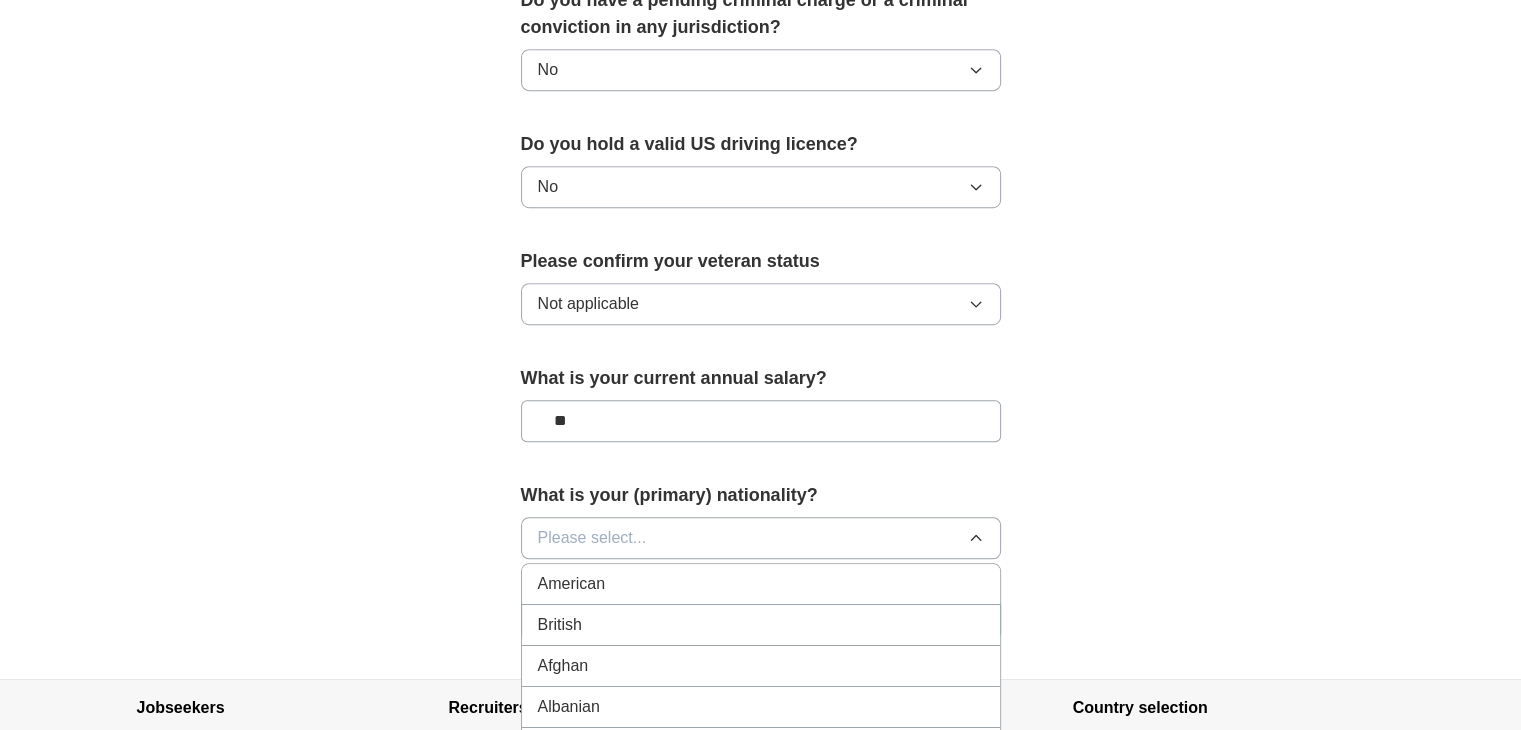 scroll, scrollTop: 1252, scrollLeft: 0, axis: vertical 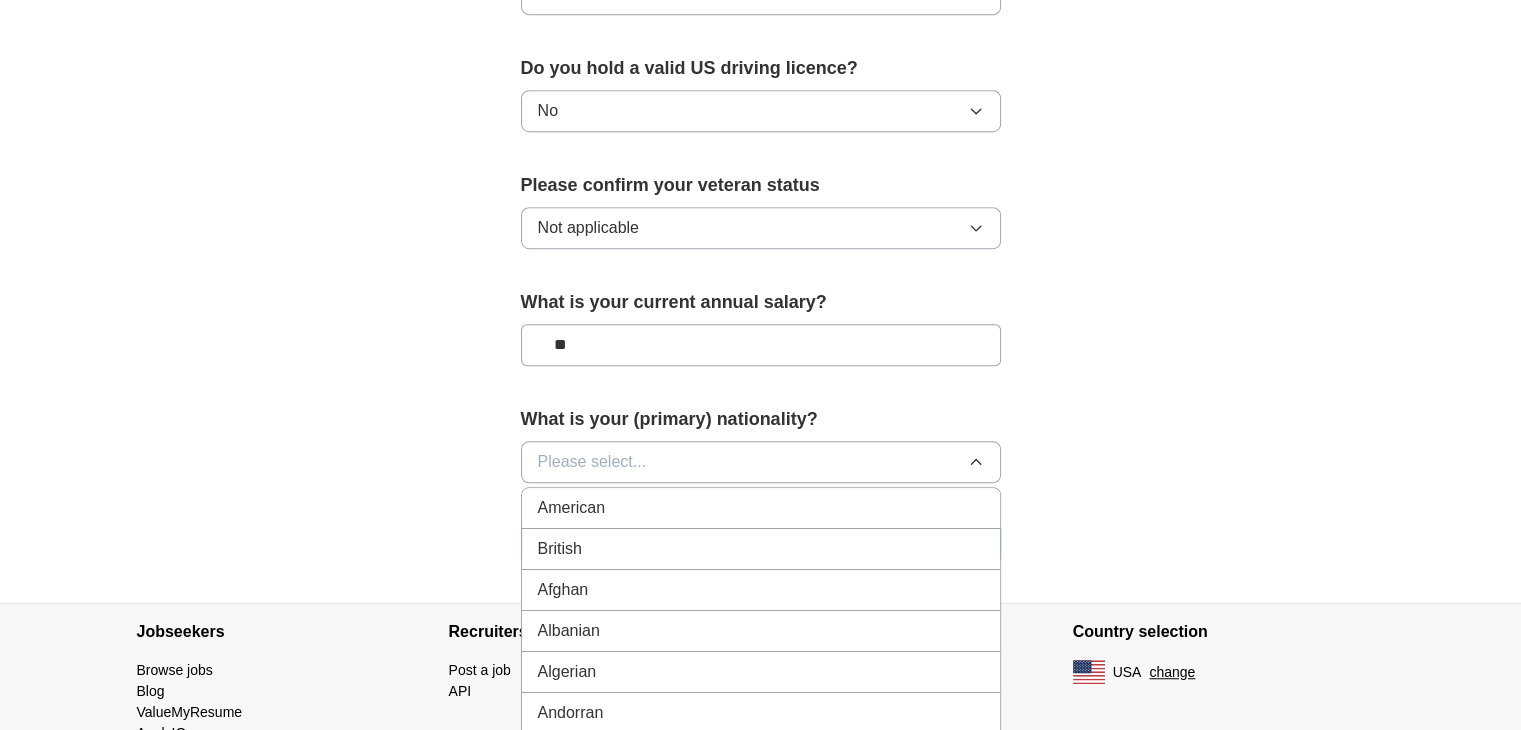 click on "American" at bounding box center (761, 508) 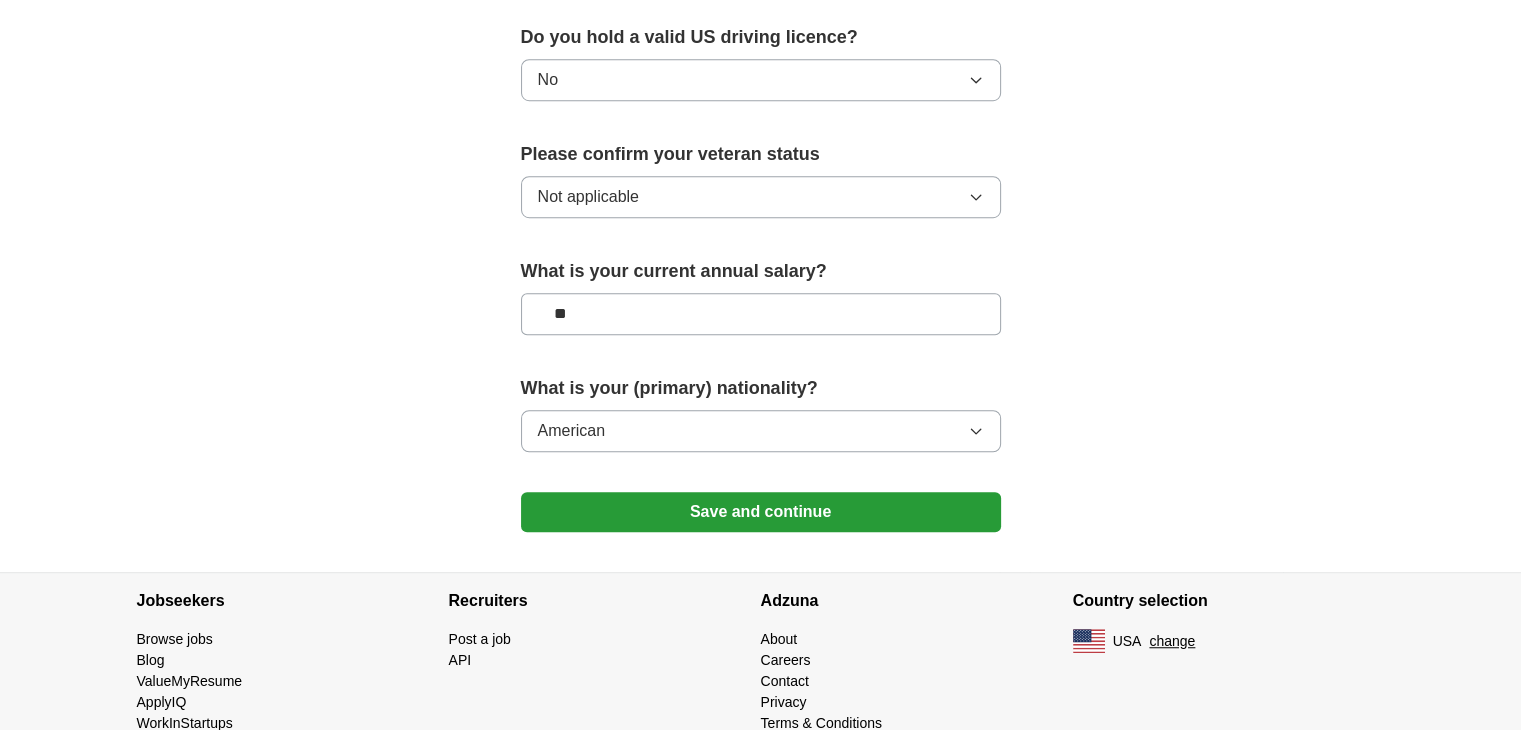 scroll, scrollTop: 1321, scrollLeft: 0, axis: vertical 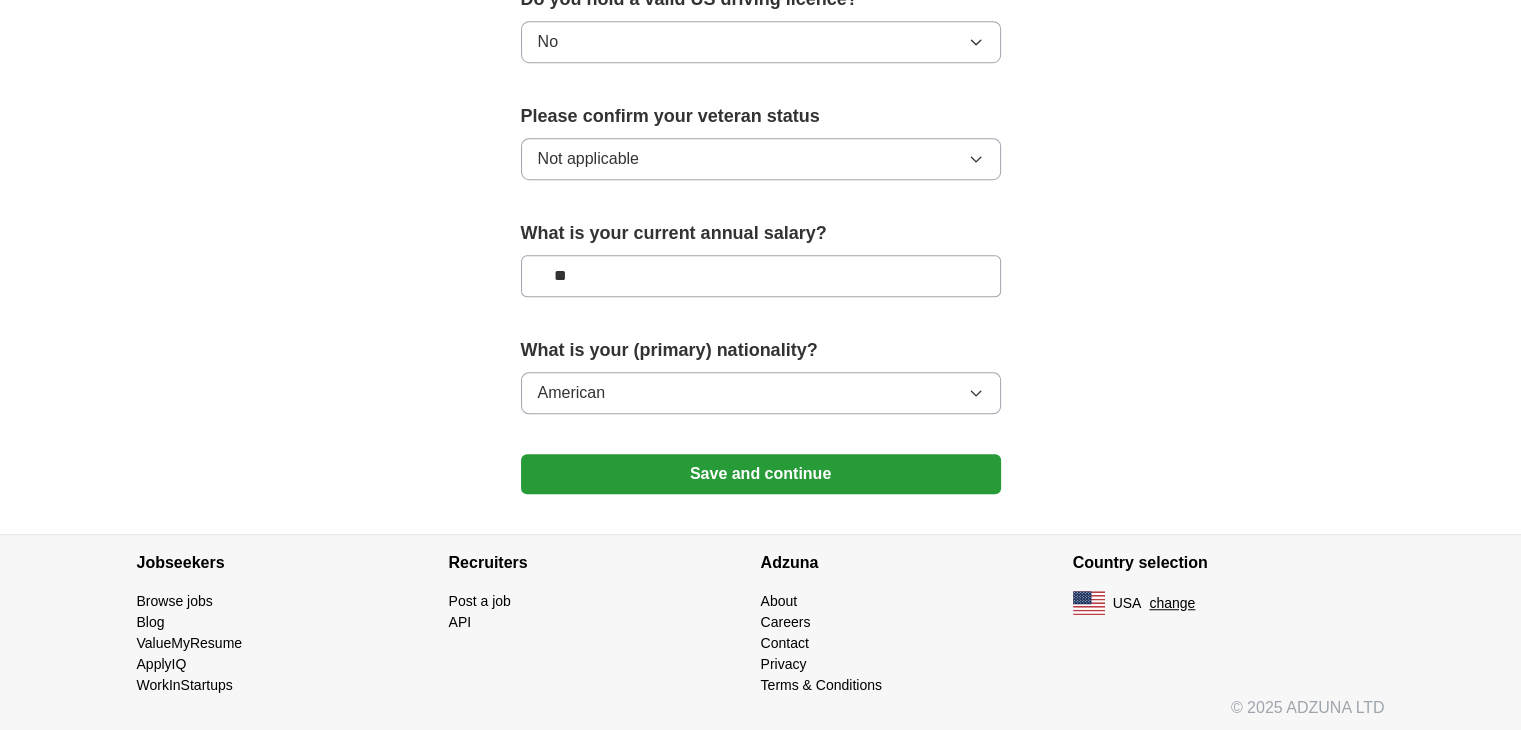 click on "Save and continue" at bounding box center [761, 474] 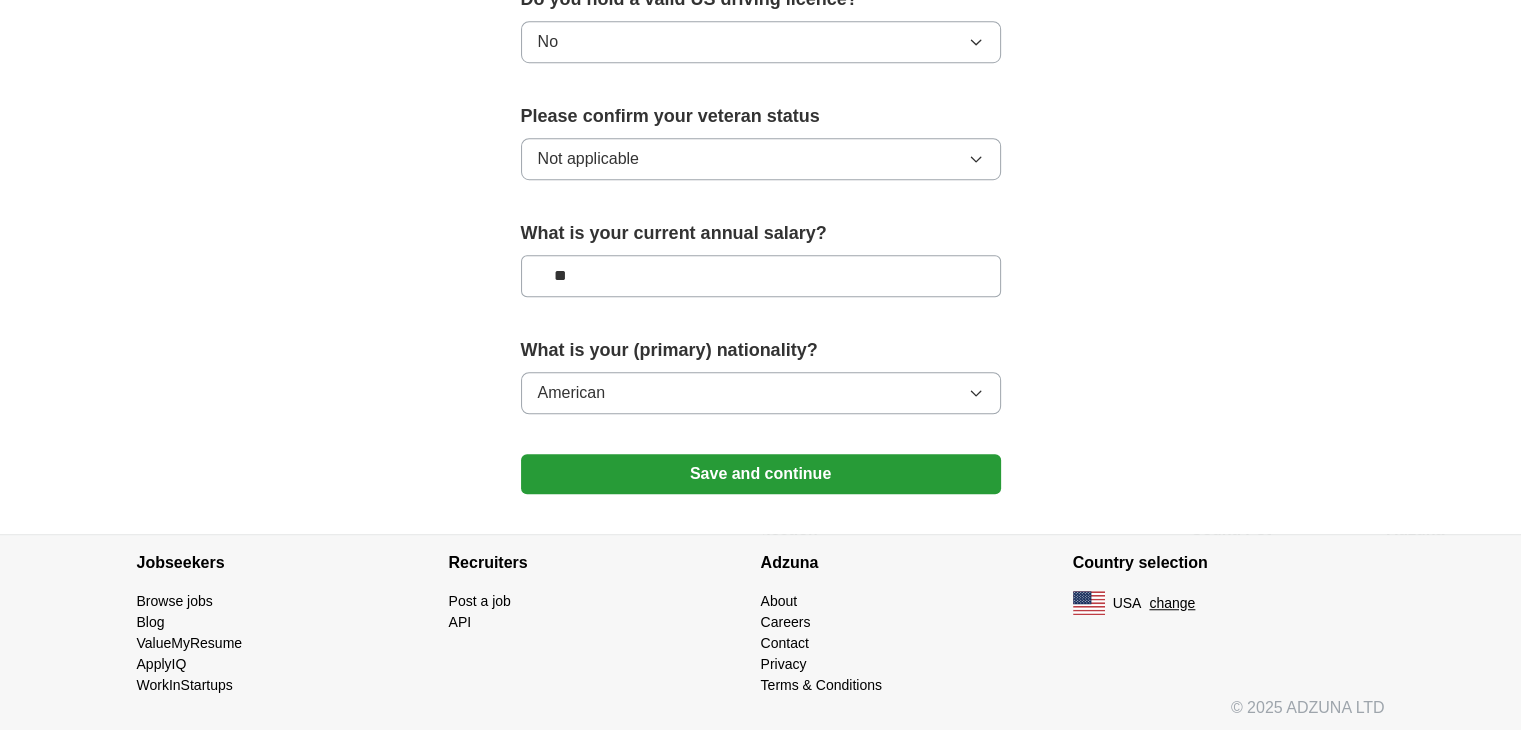 click on "Save and continue" at bounding box center (761, 474) 